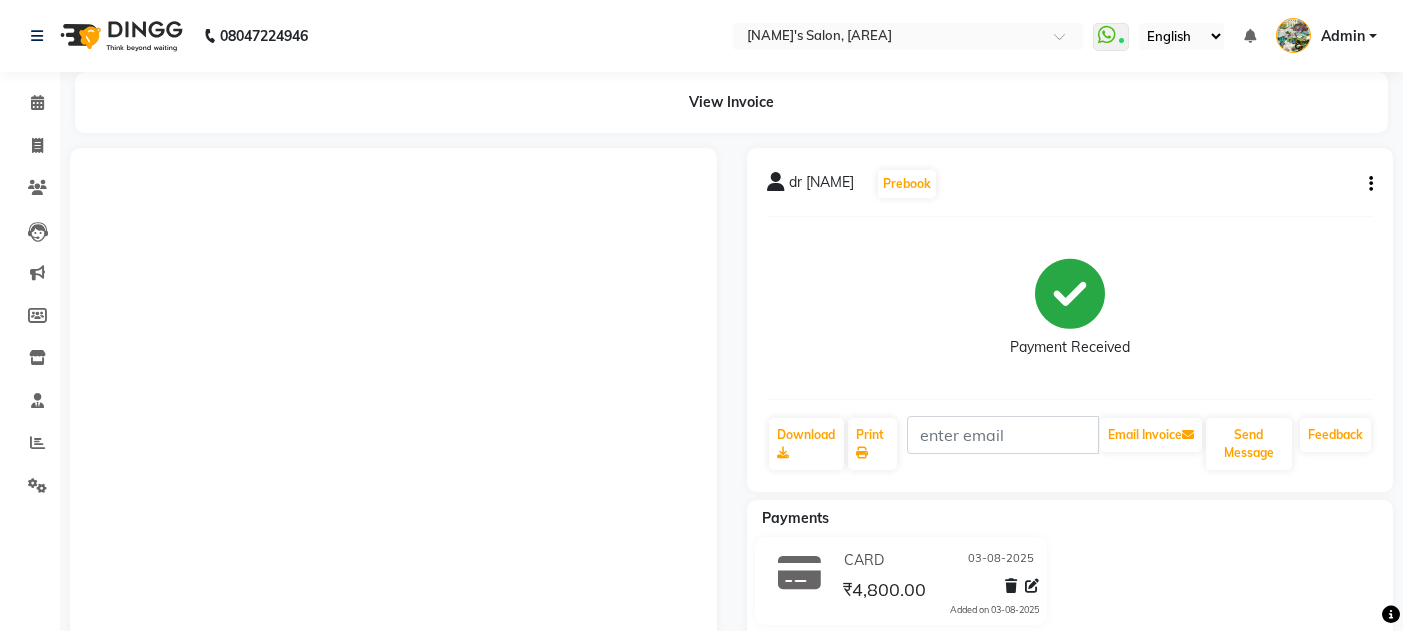 scroll, scrollTop: 0, scrollLeft: 0, axis: both 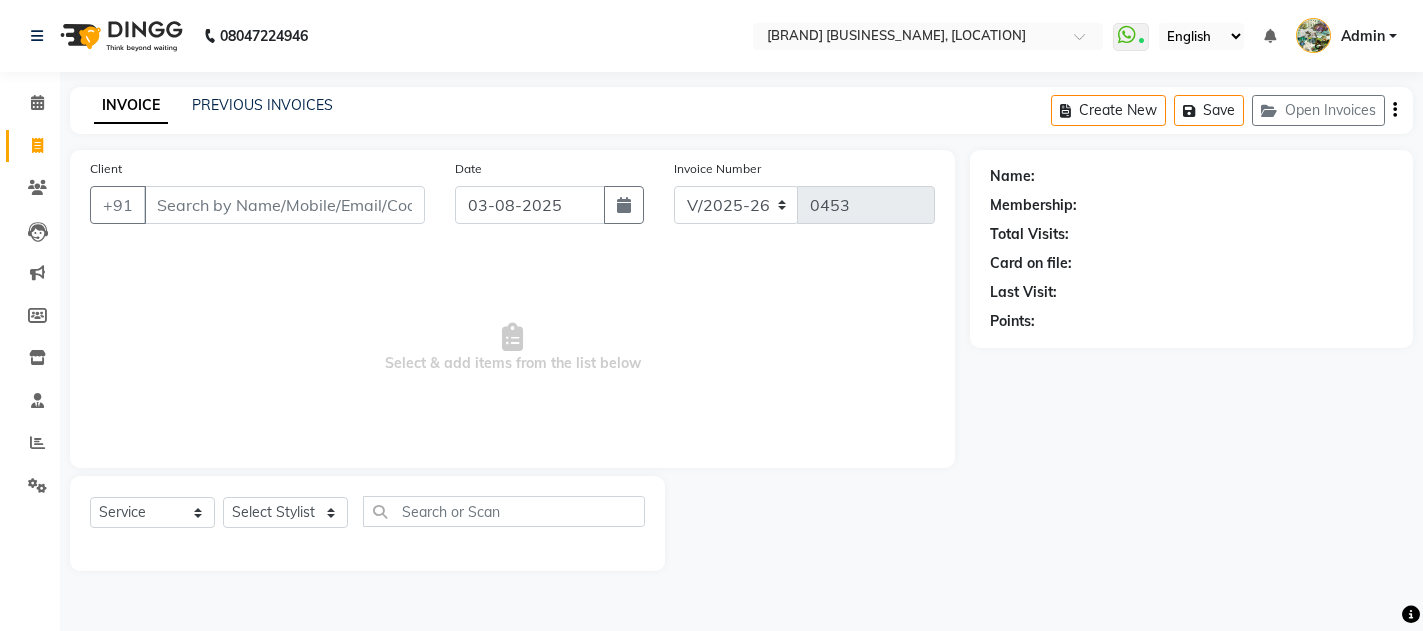 select on "582" 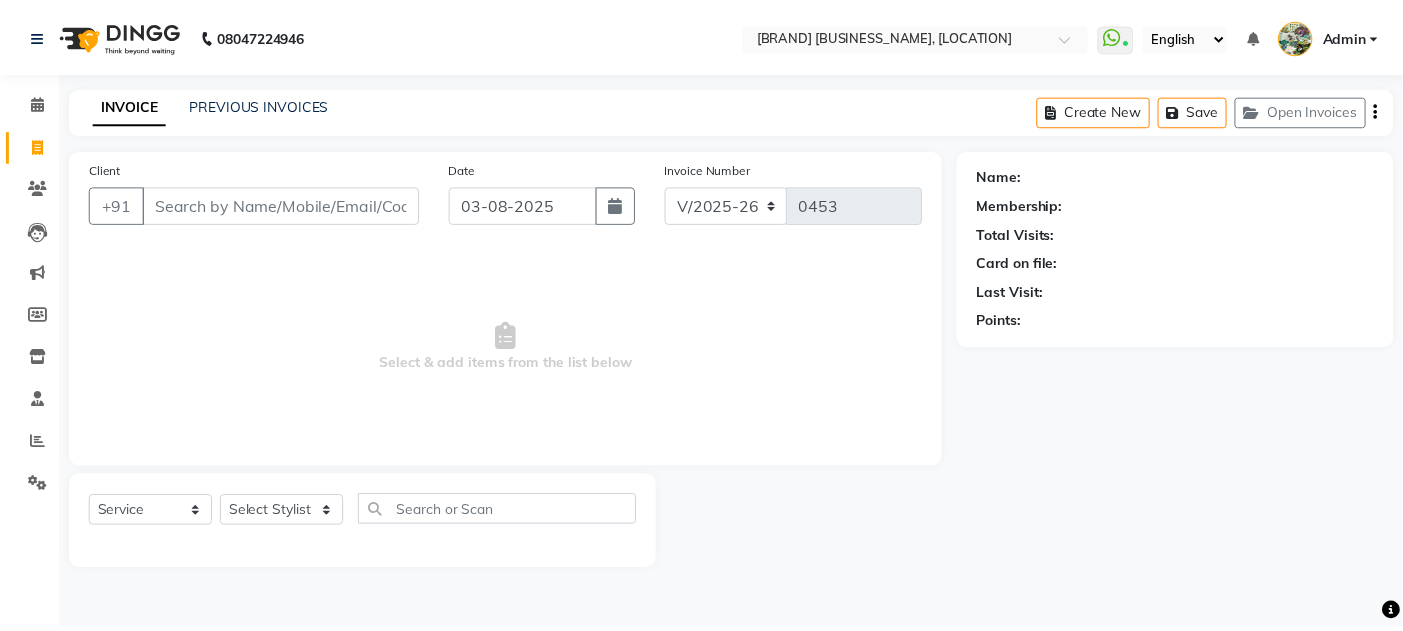 scroll, scrollTop: 0, scrollLeft: 0, axis: both 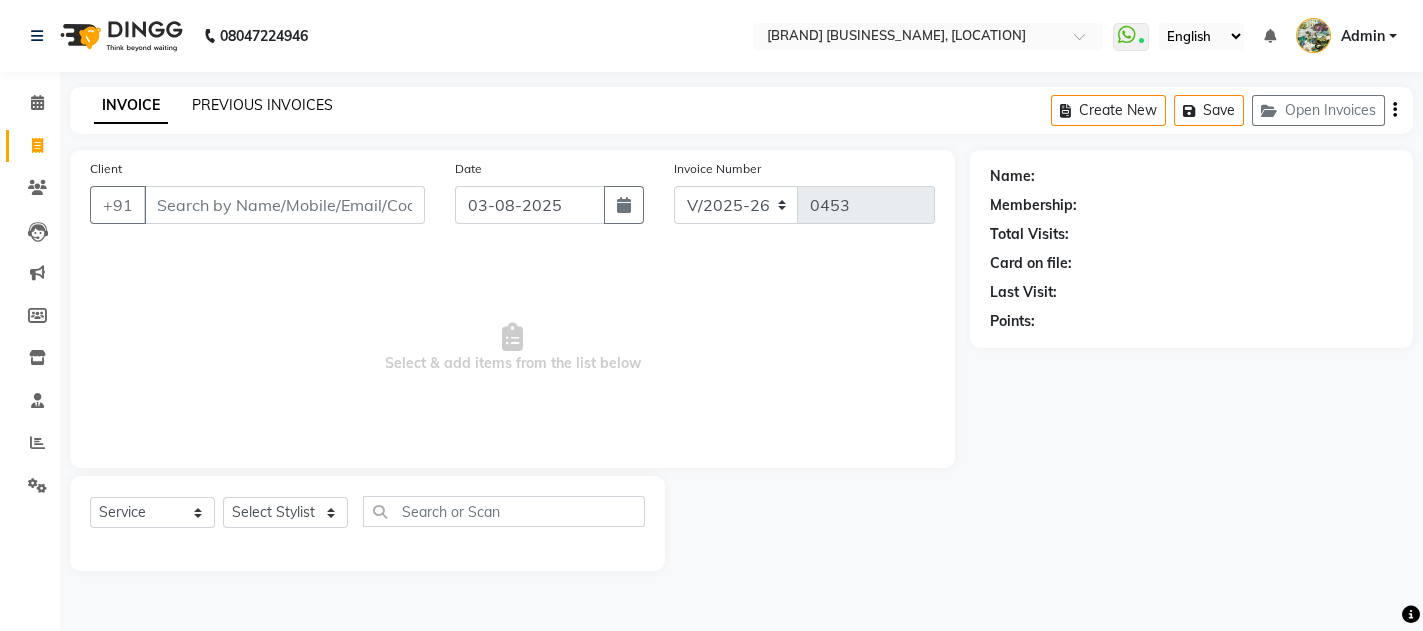 click on "PREVIOUS INVOICES" 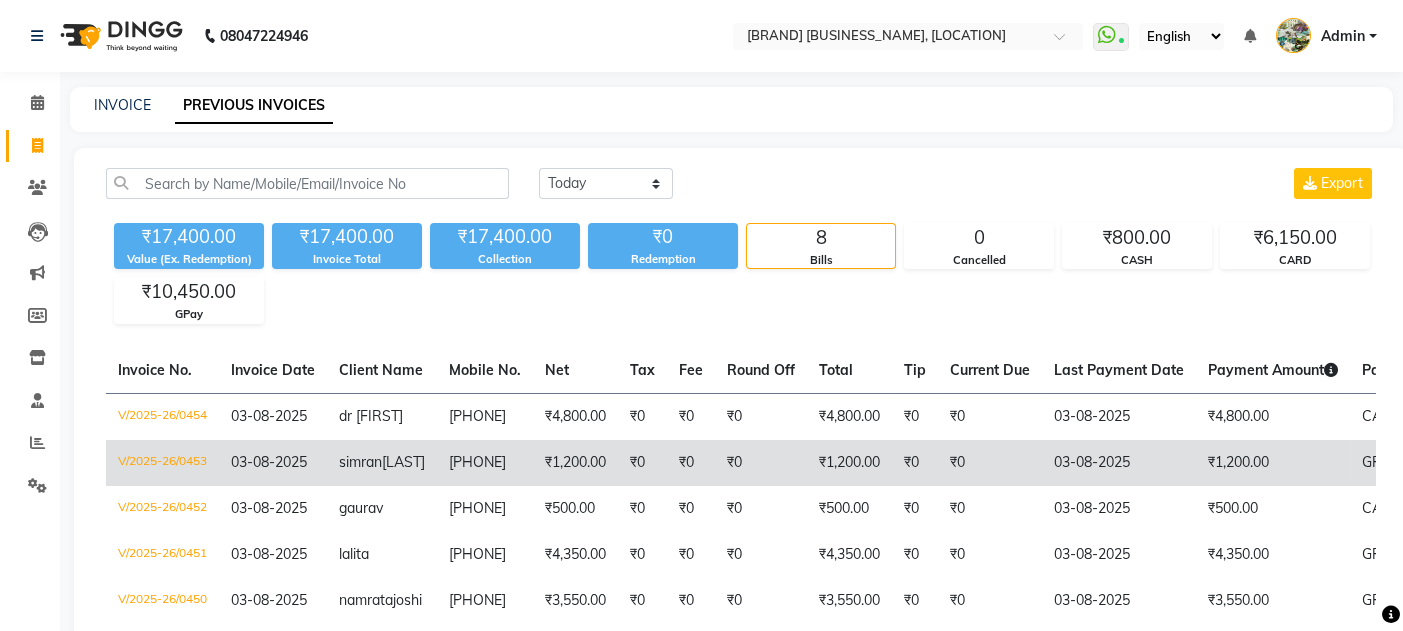 scroll, scrollTop: 0, scrollLeft: 1, axis: horizontal 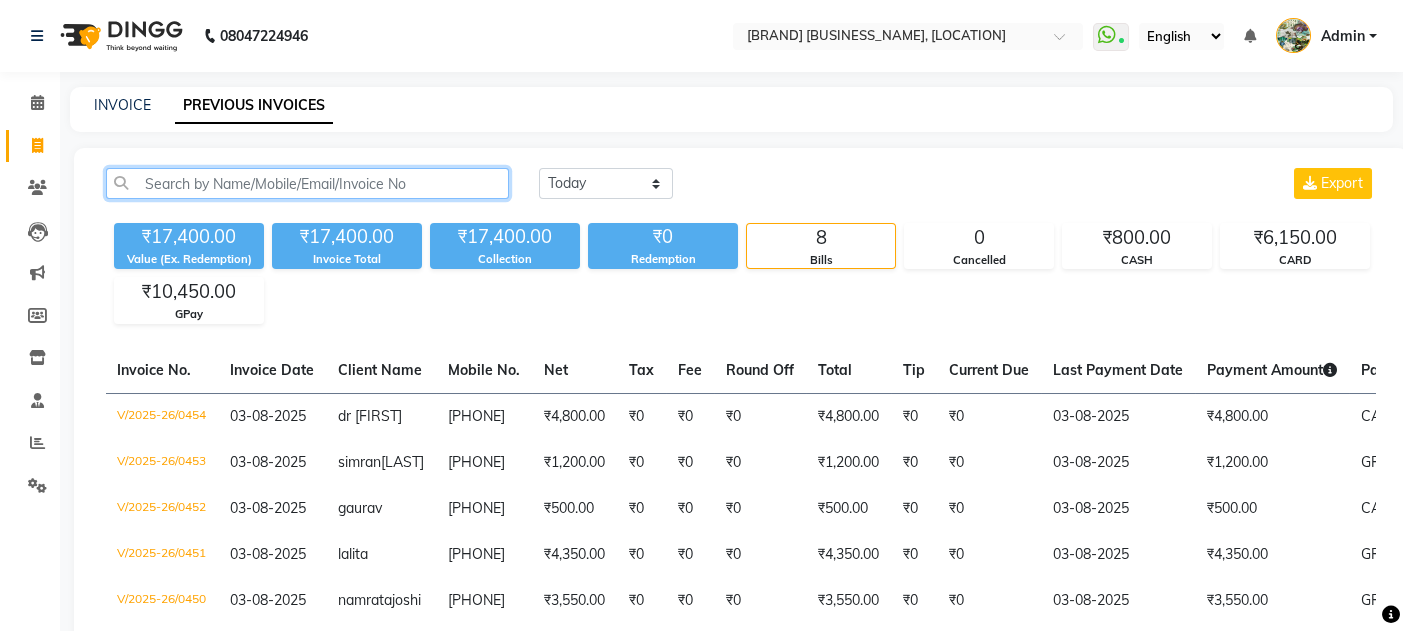 click 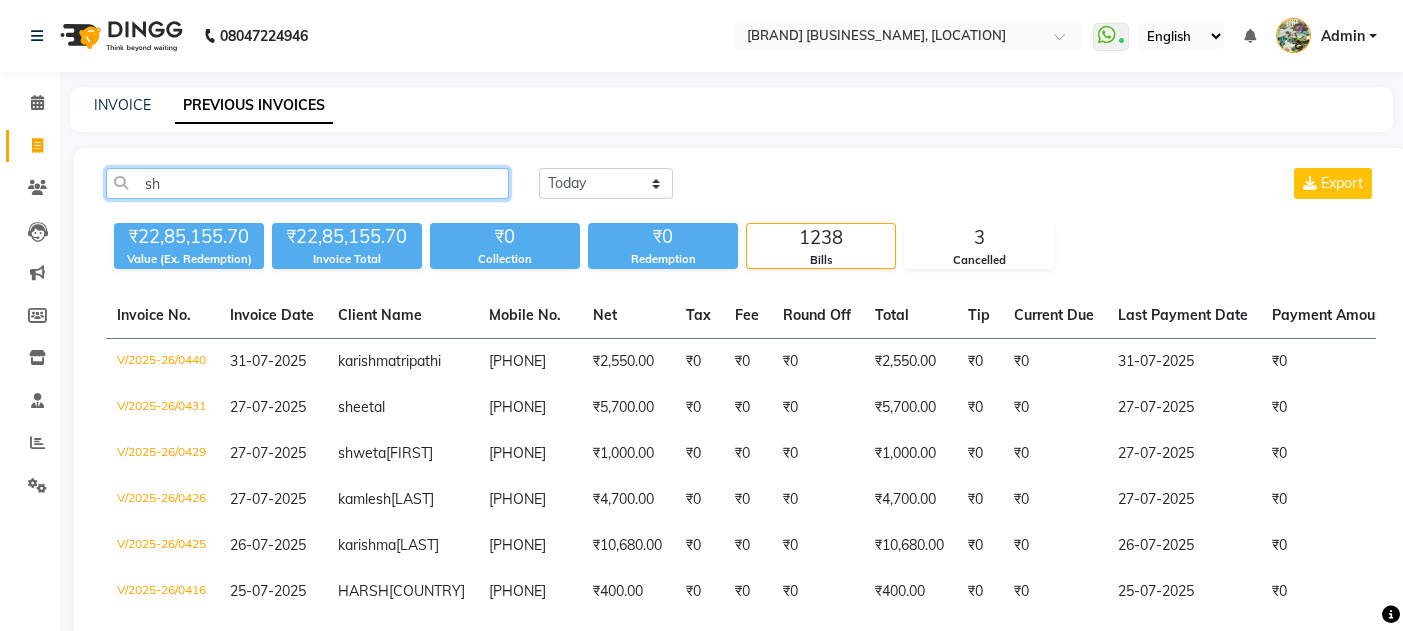 type on "s" 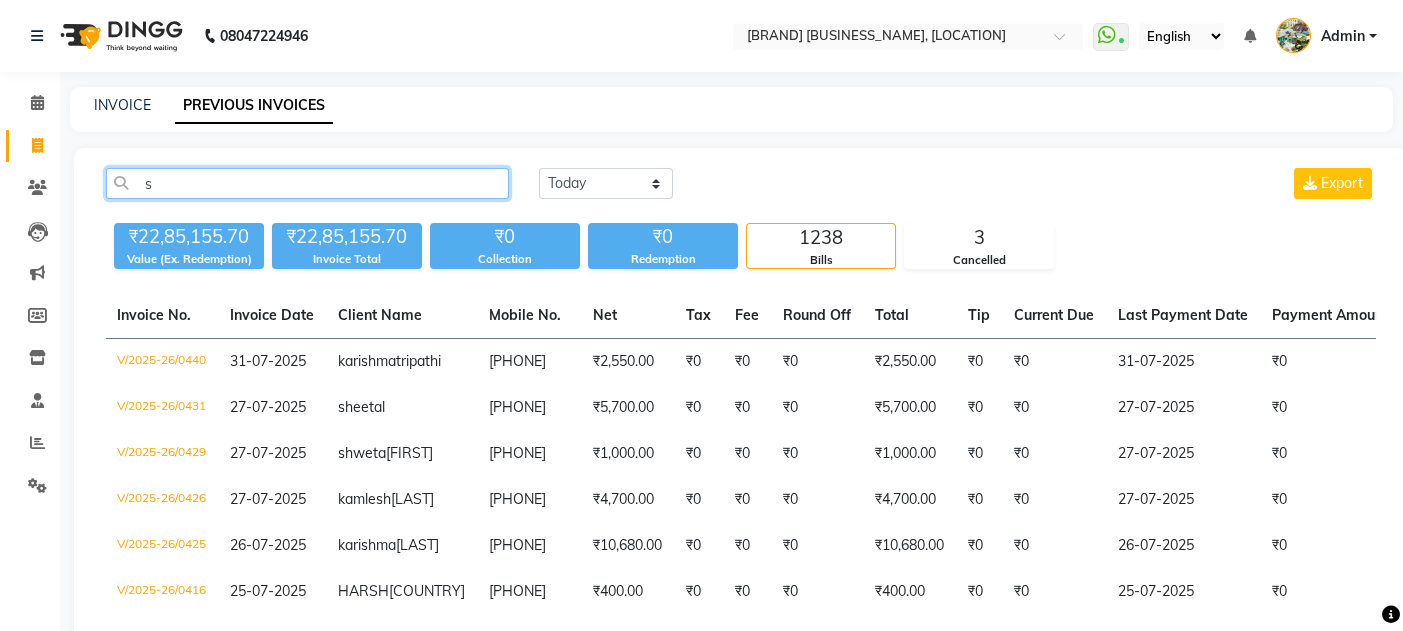 type 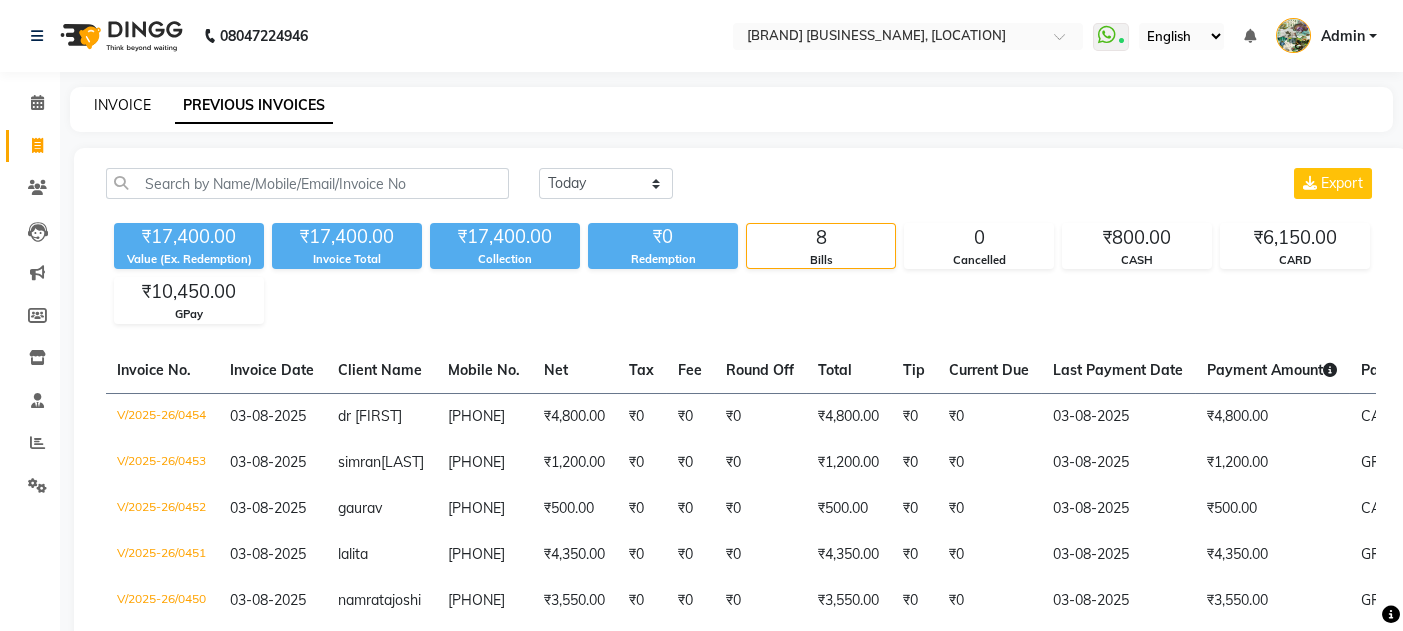 click on "INVOICE" 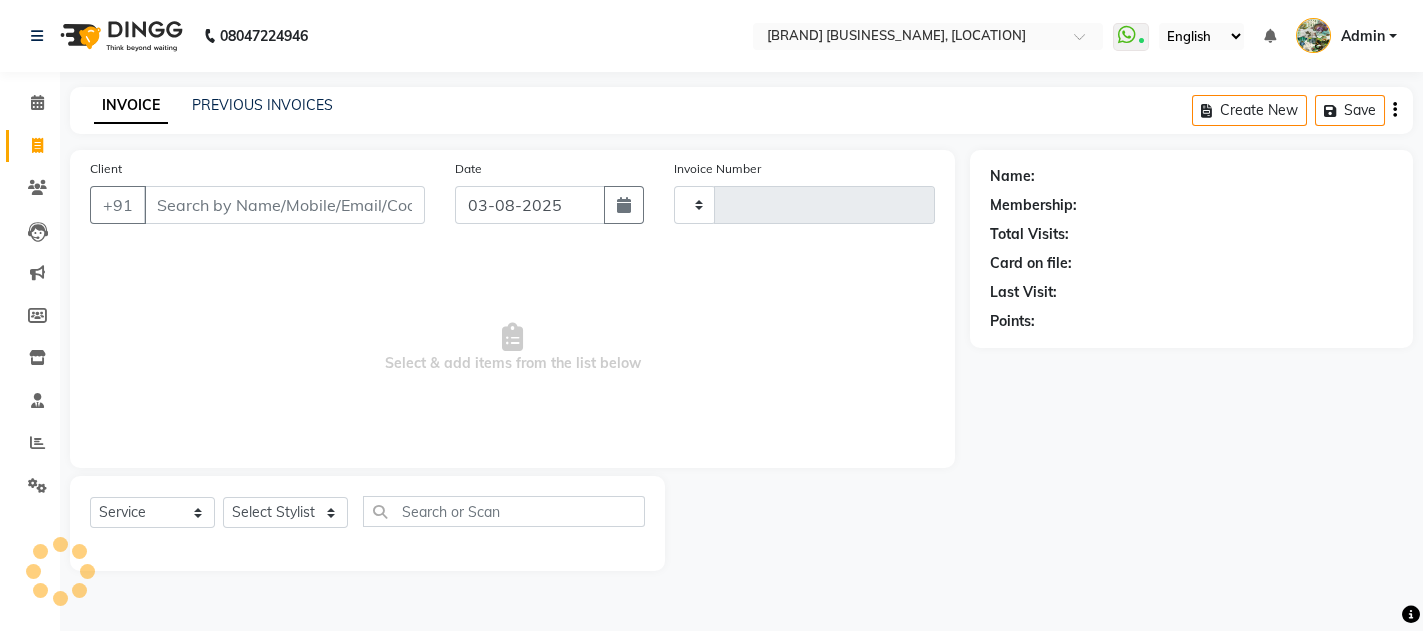 type on "0455" 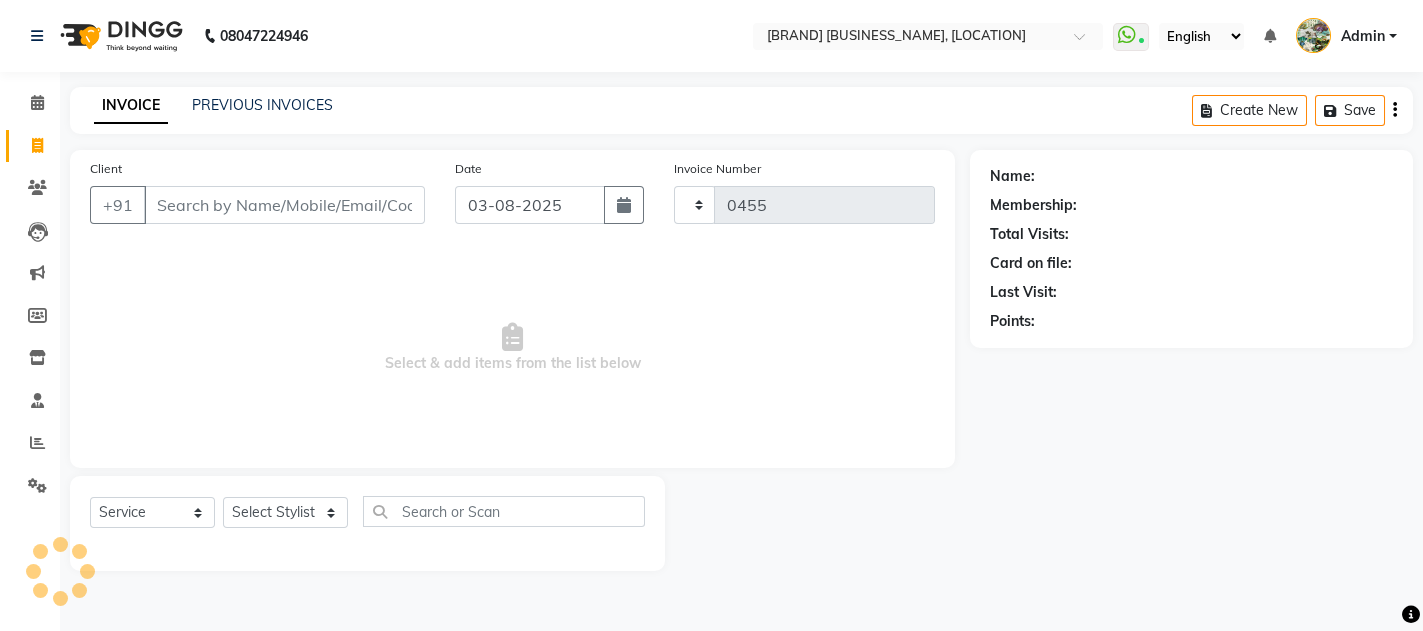select on "582" 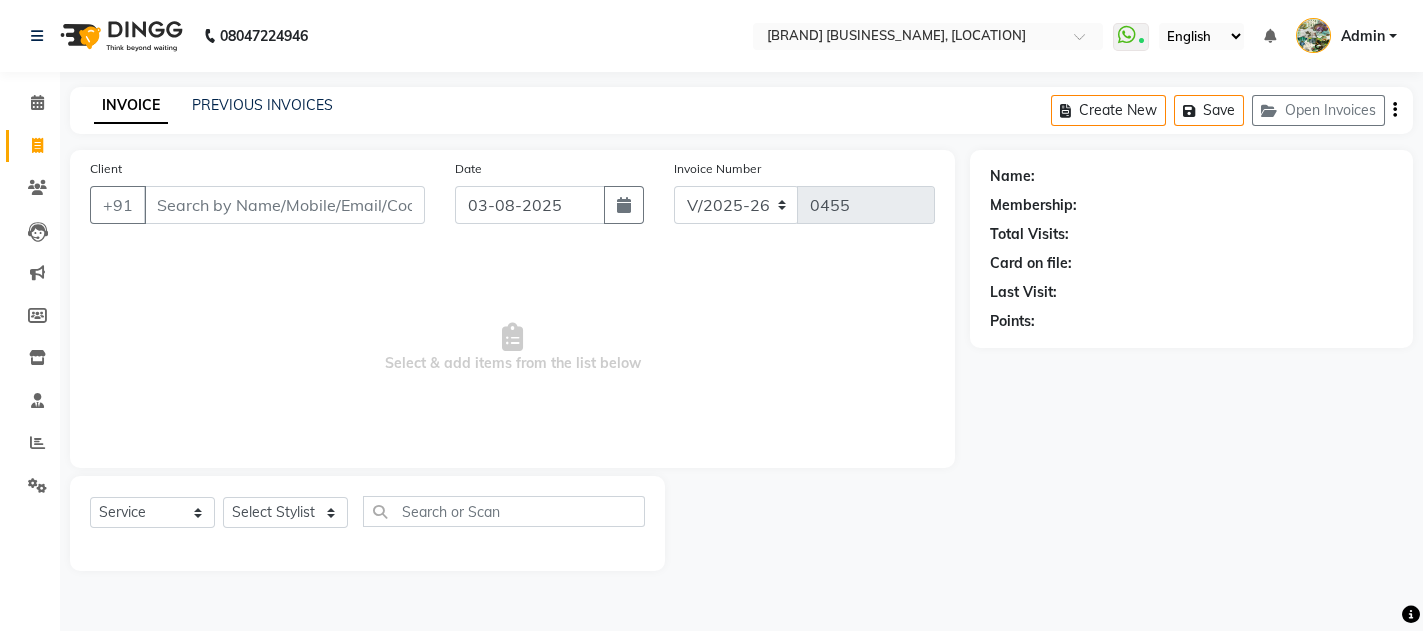 click on "Client" at bounding box center [284, 205] 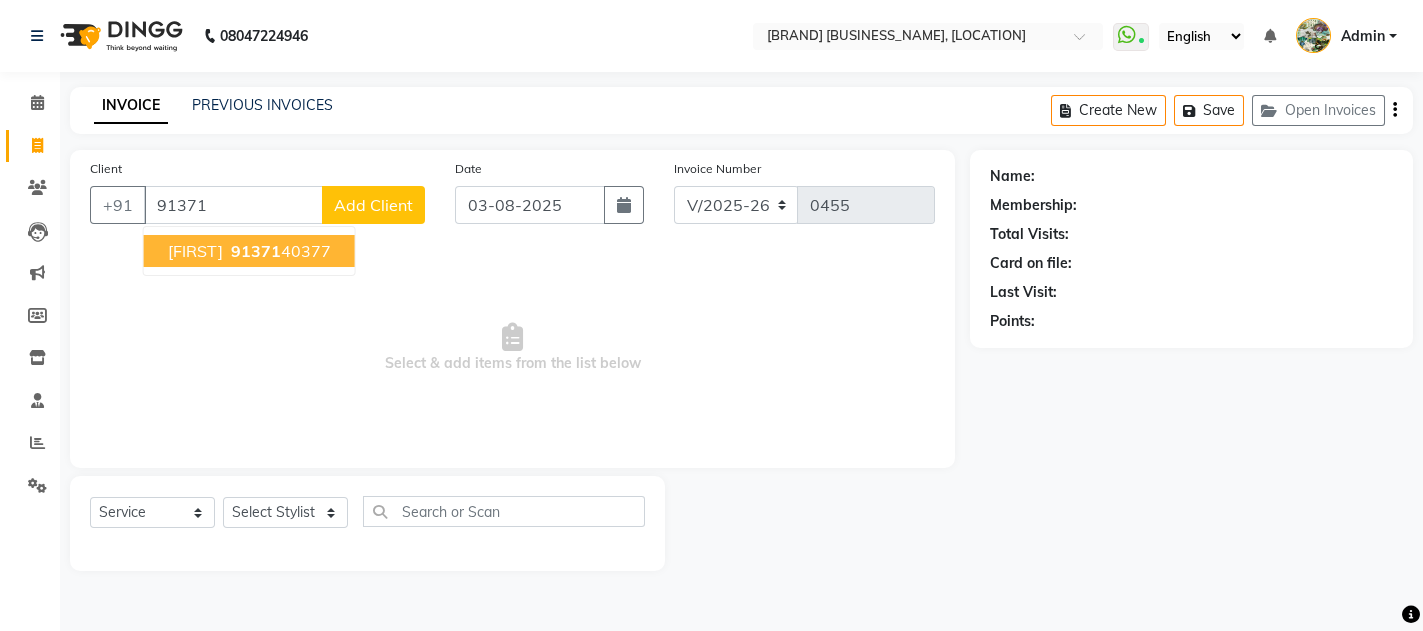 click on "[PHONE]" at bounding box center [279, 251] 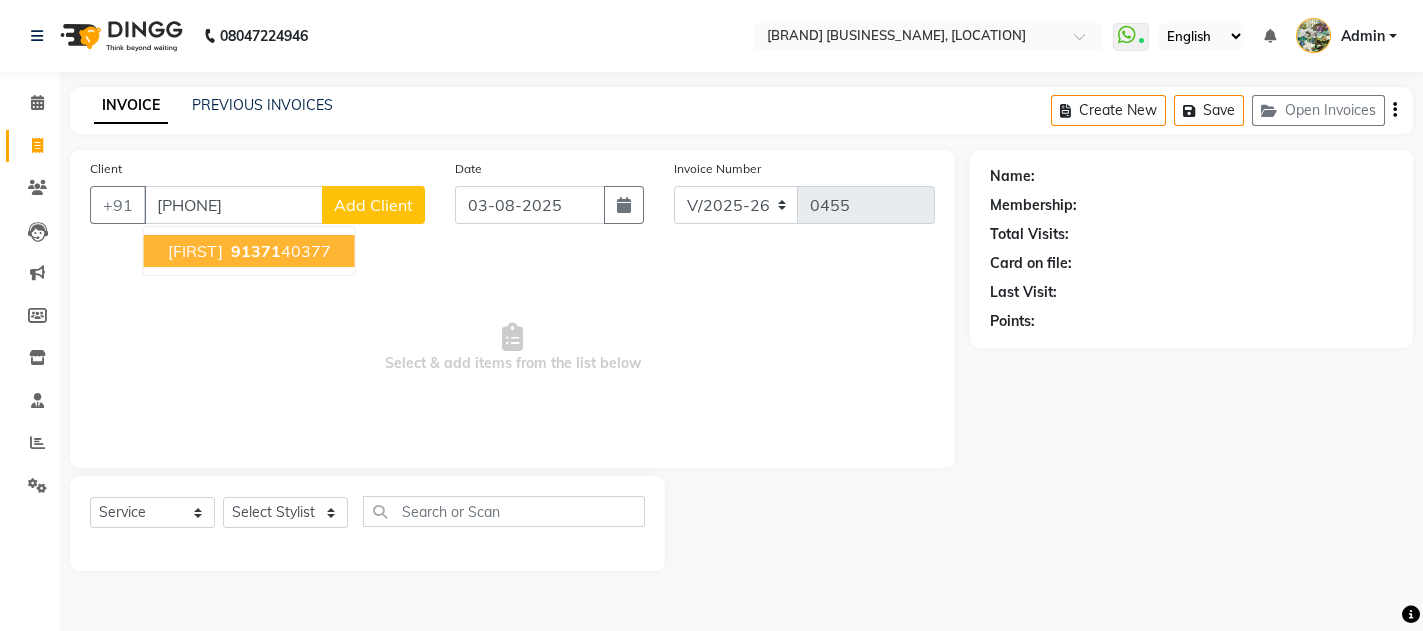 type on "[PHONE]" 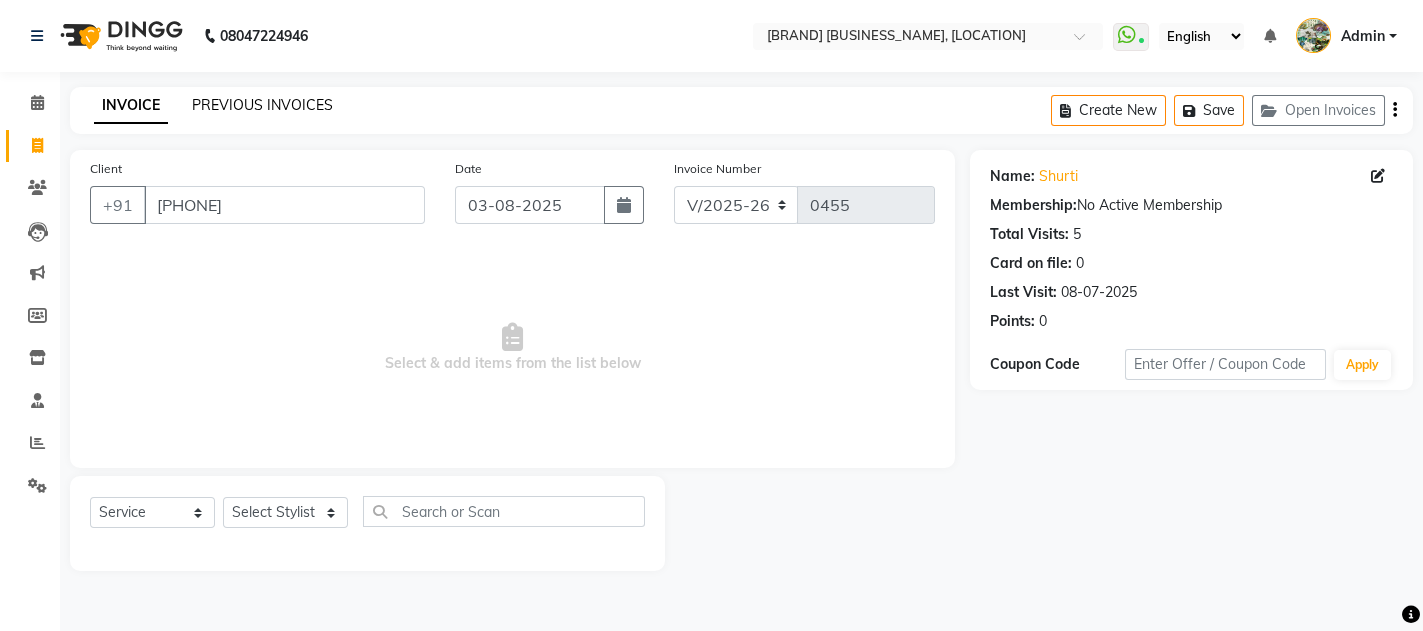 click on "PREVIOUS INVOICES" 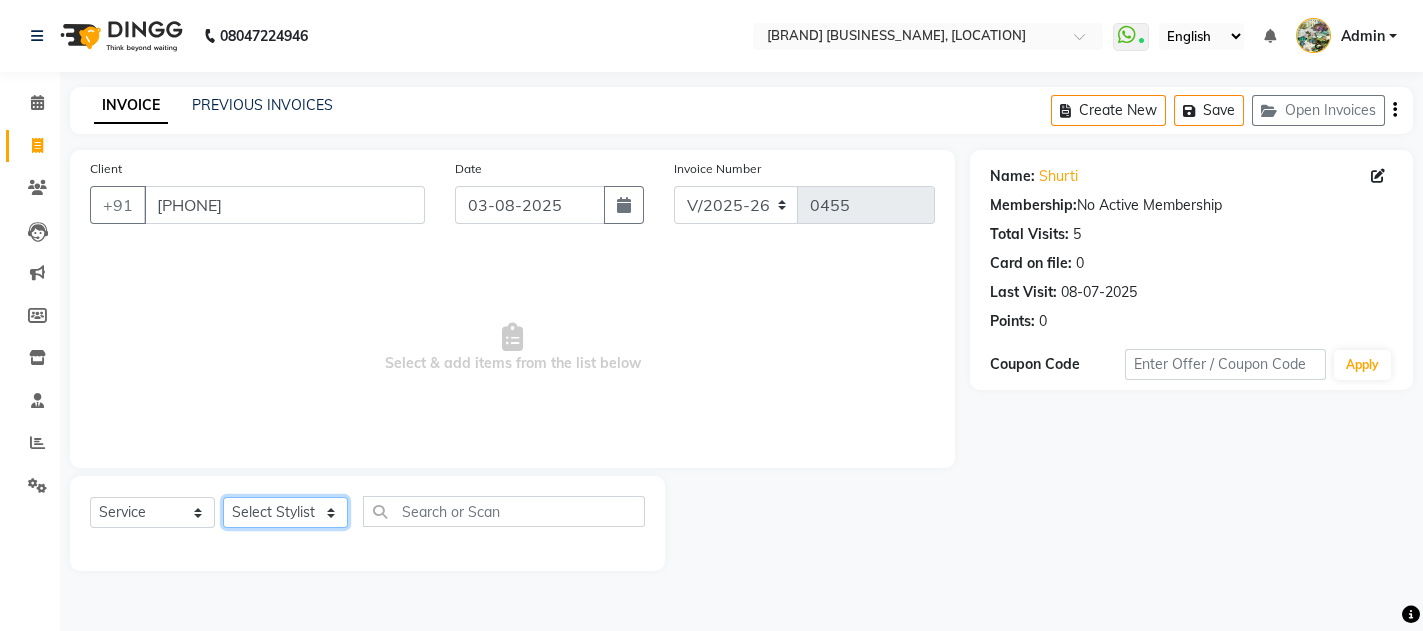 click on "Select Stylist [FIRST] my [LAST] [FIRST] [LAST]" 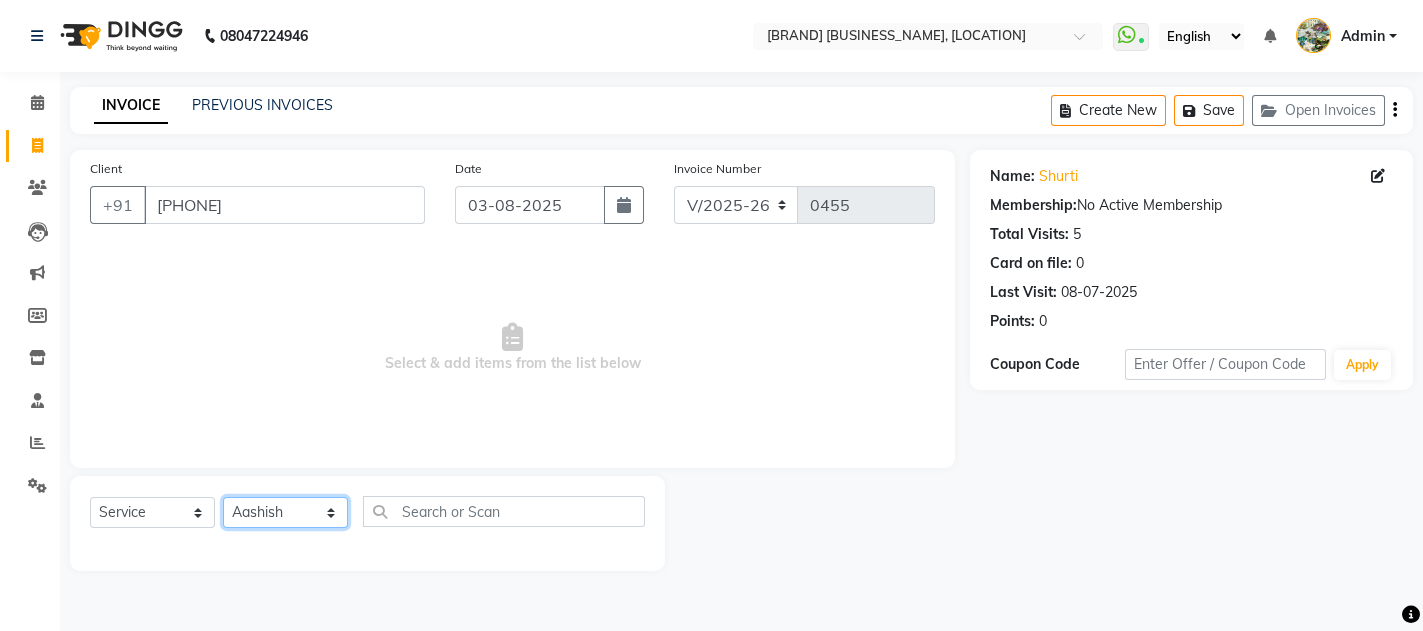 click on "Select Stylist [FIRST] my [LAST] [FIRST] [LAST]" 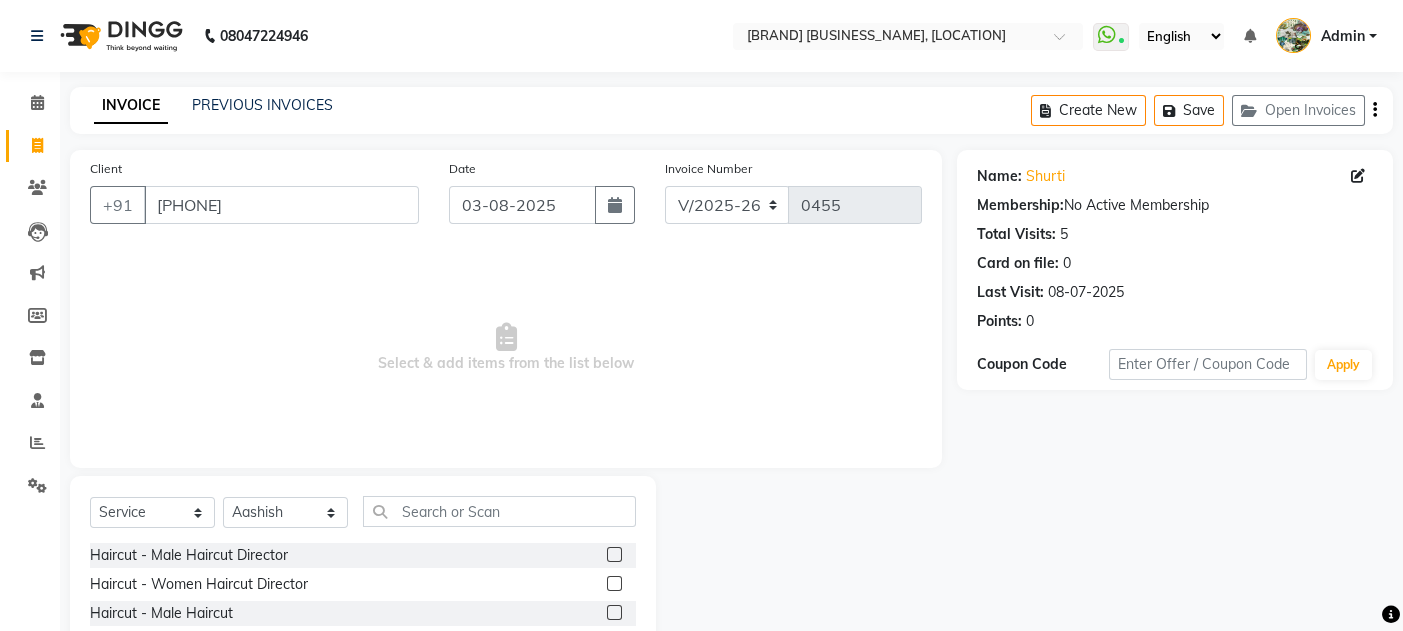 click 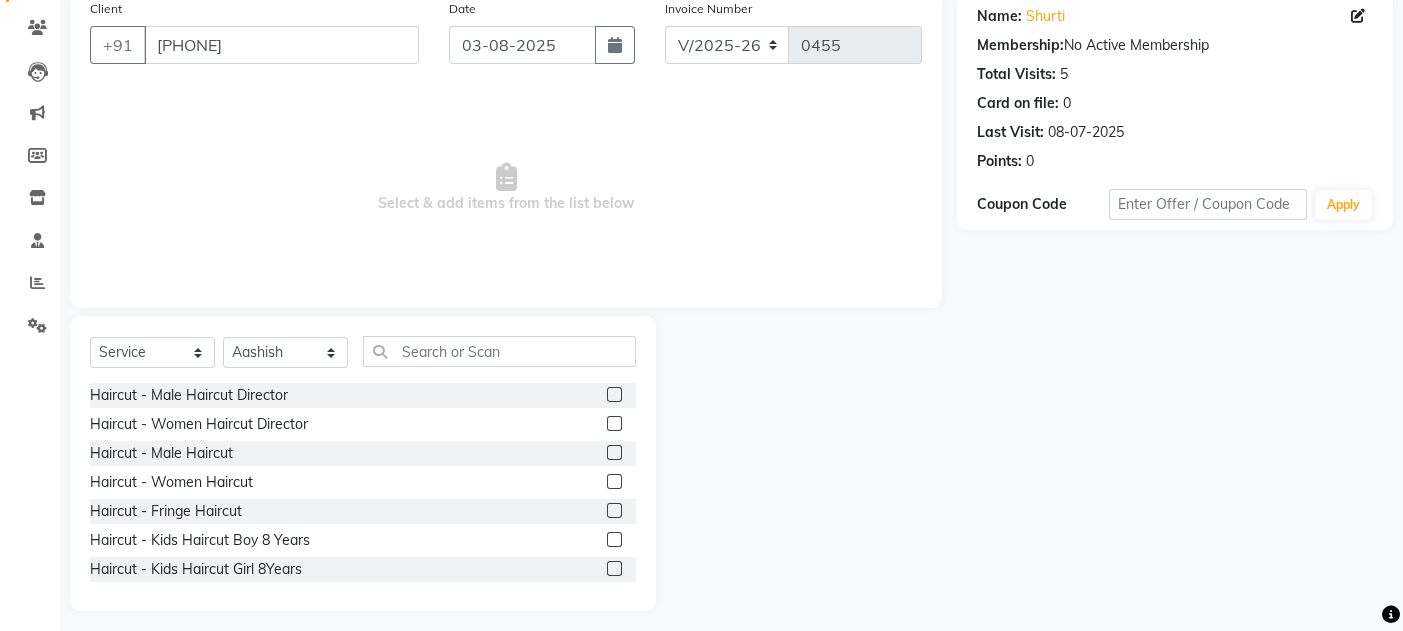 scroll, scrollTop: 169, scrollLeft: 0, axis: vertical 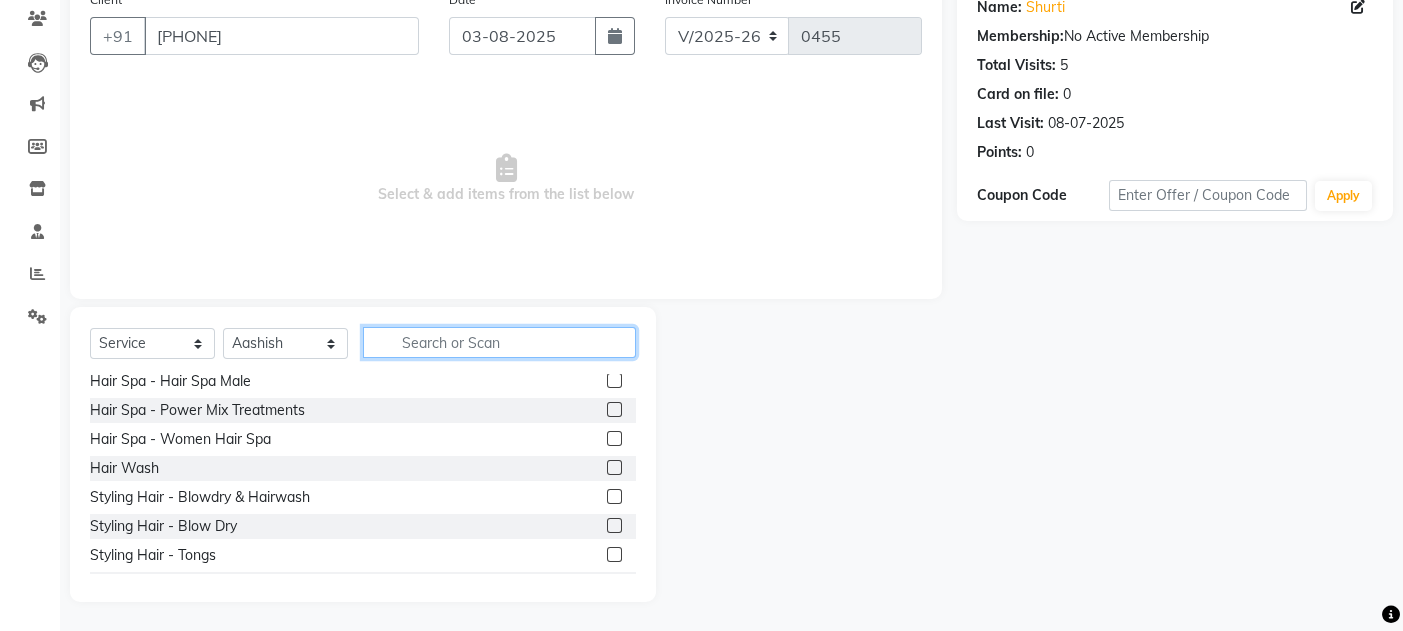 click 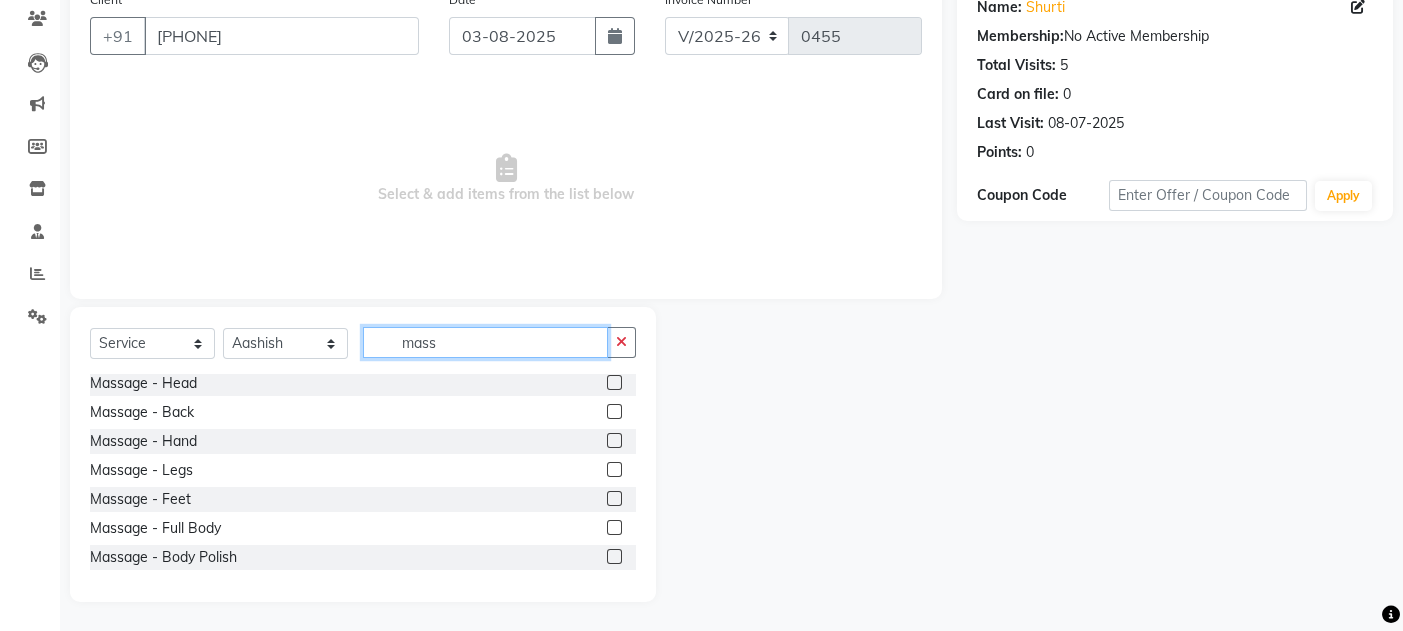 scroll, scrollTop: 2, scrollLeft: 0, axis: vertical 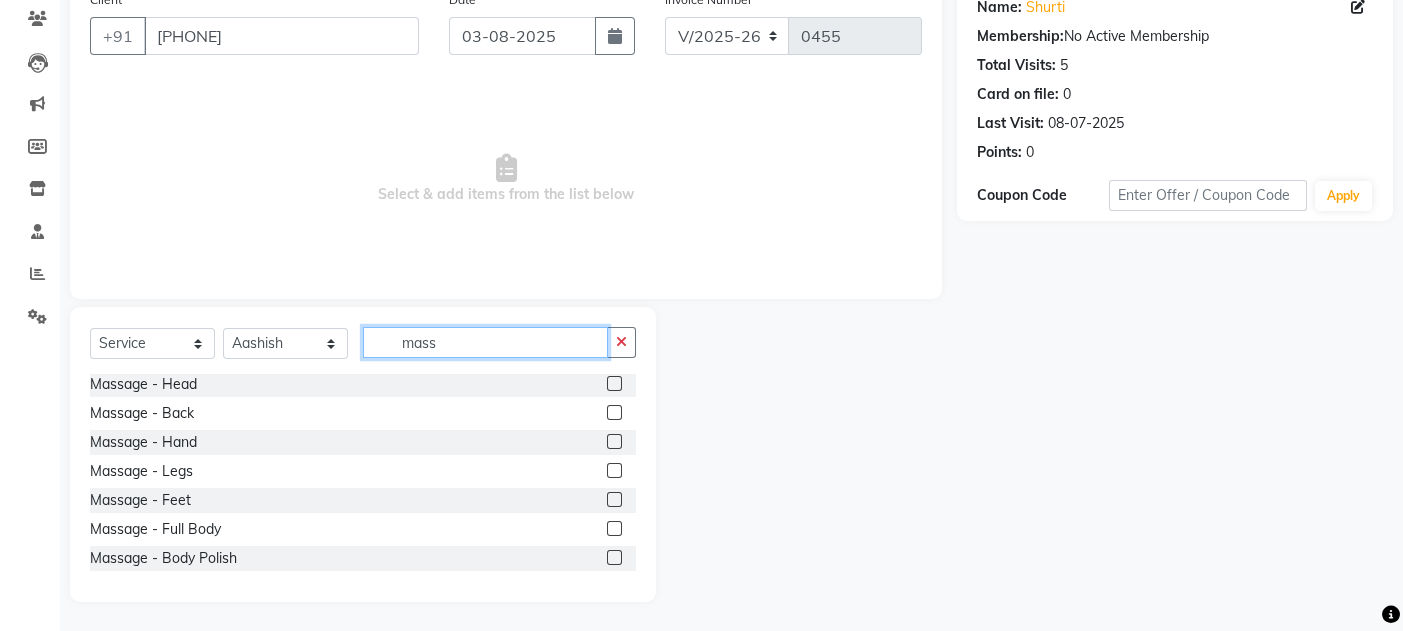 type on "mass" 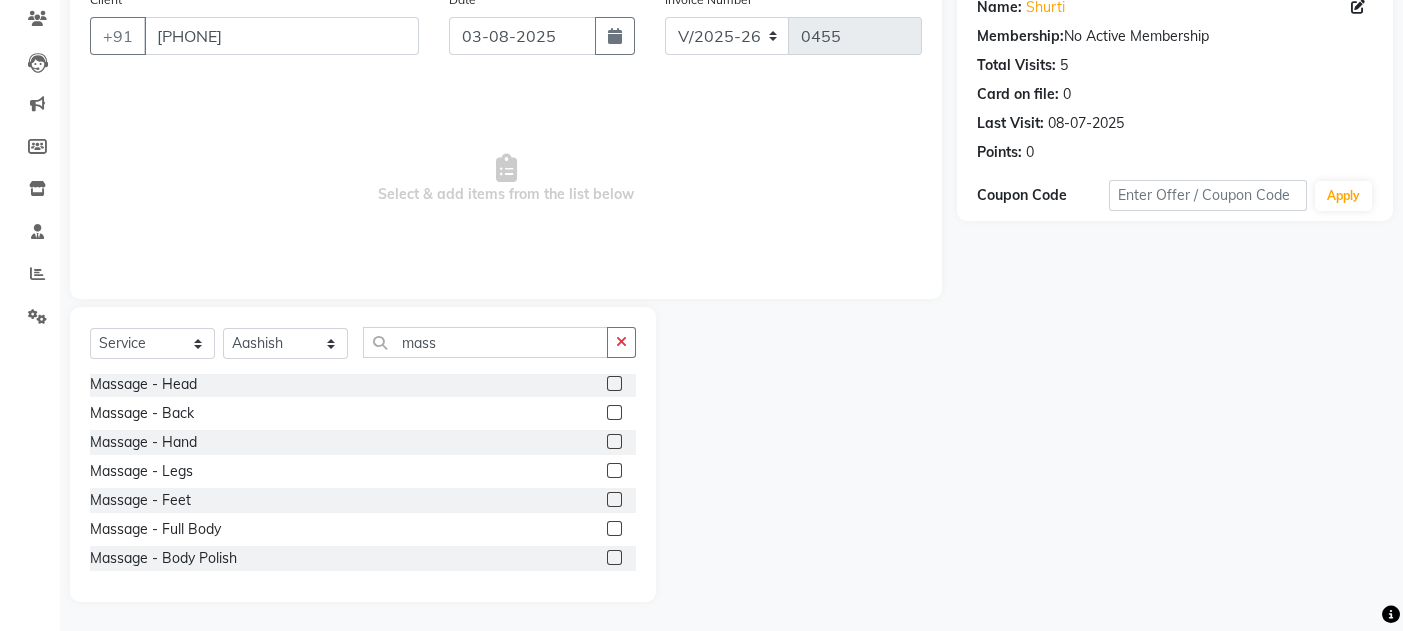 click 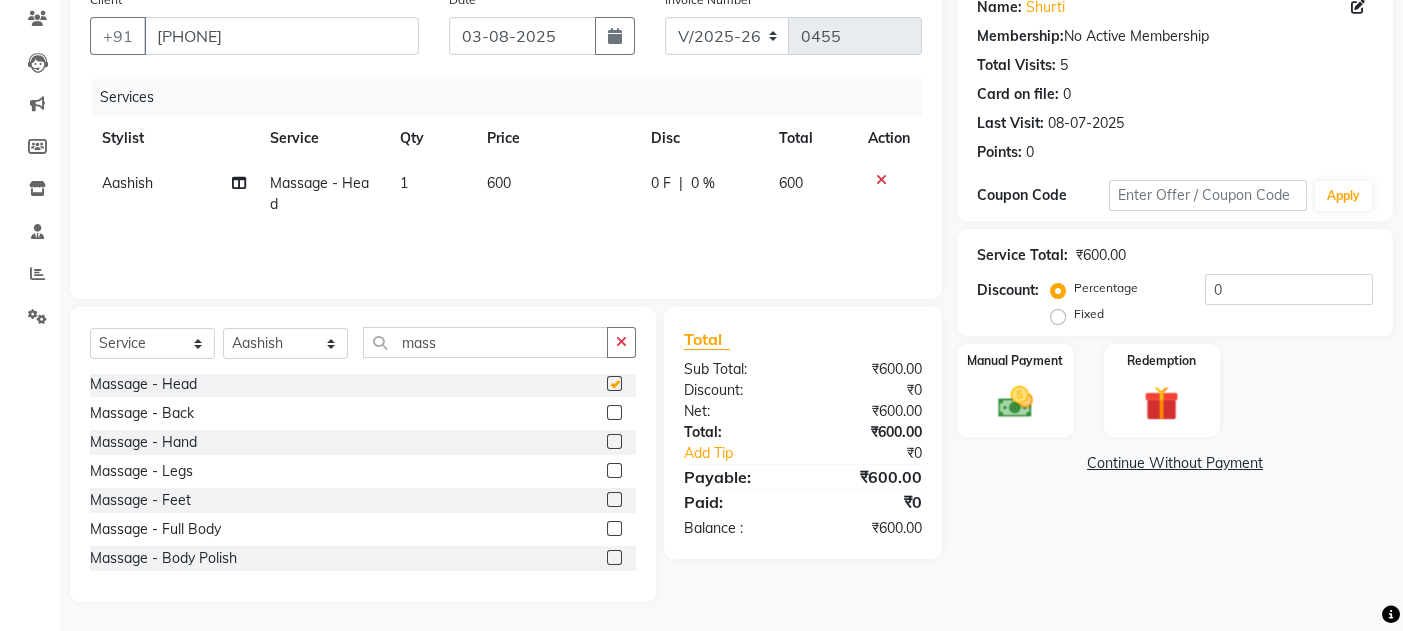 checkbox on "false" 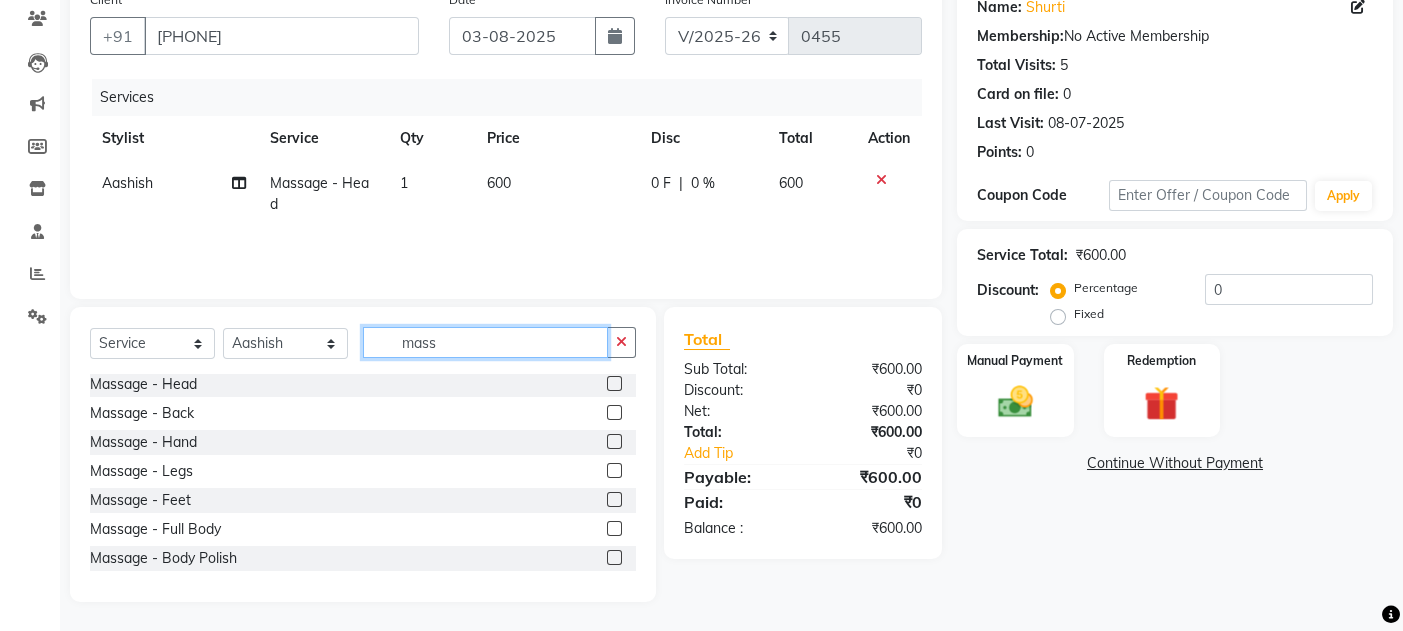 click on "mass" 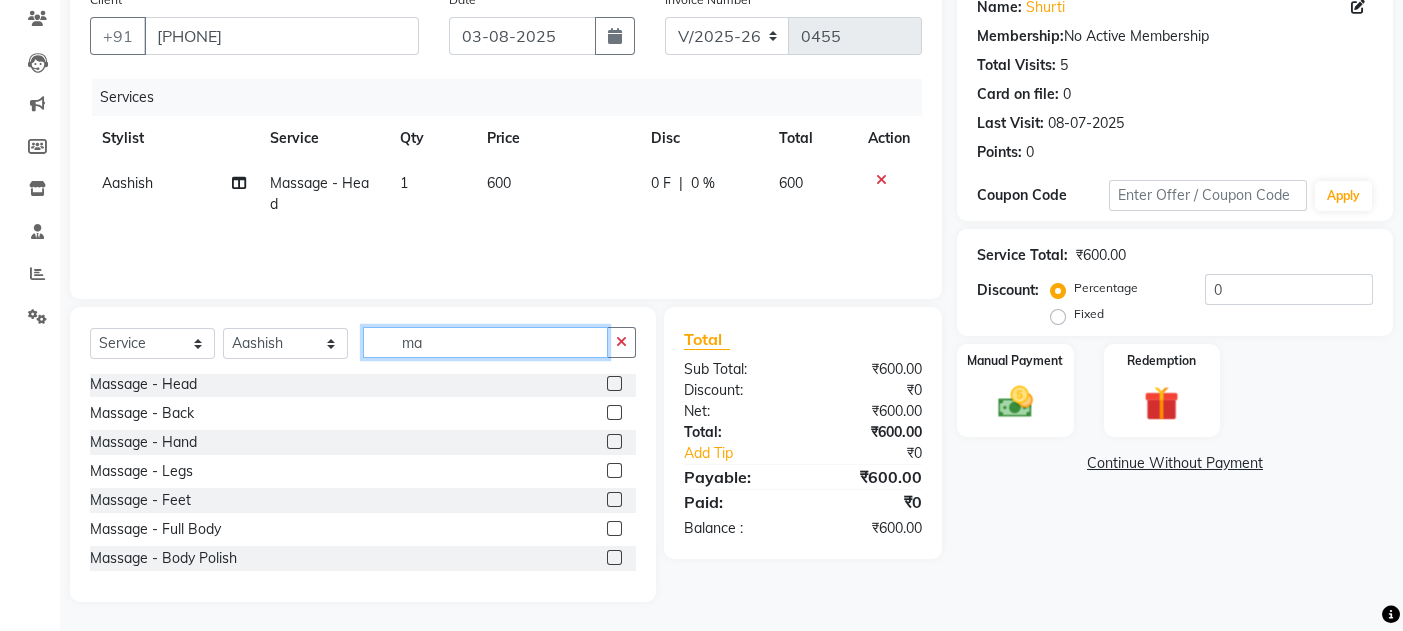 type on "m" 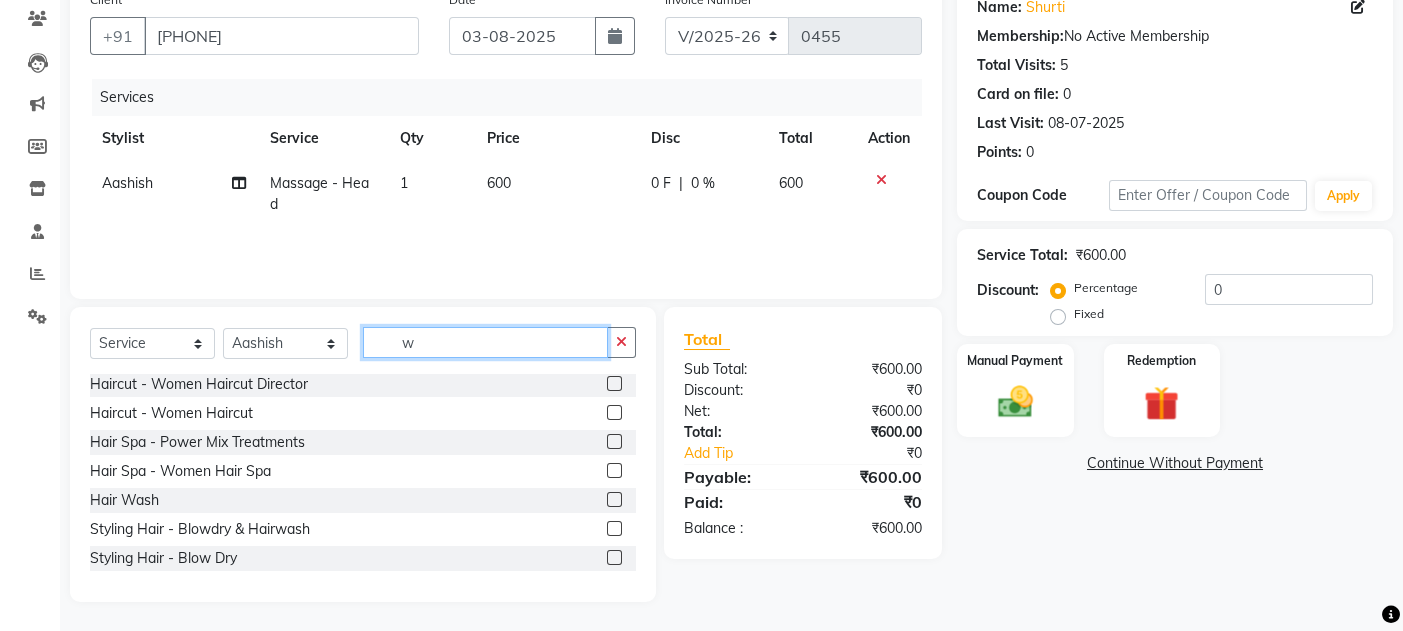 scroll, scrollTop: 0, scrollLeft: 0, axis: both 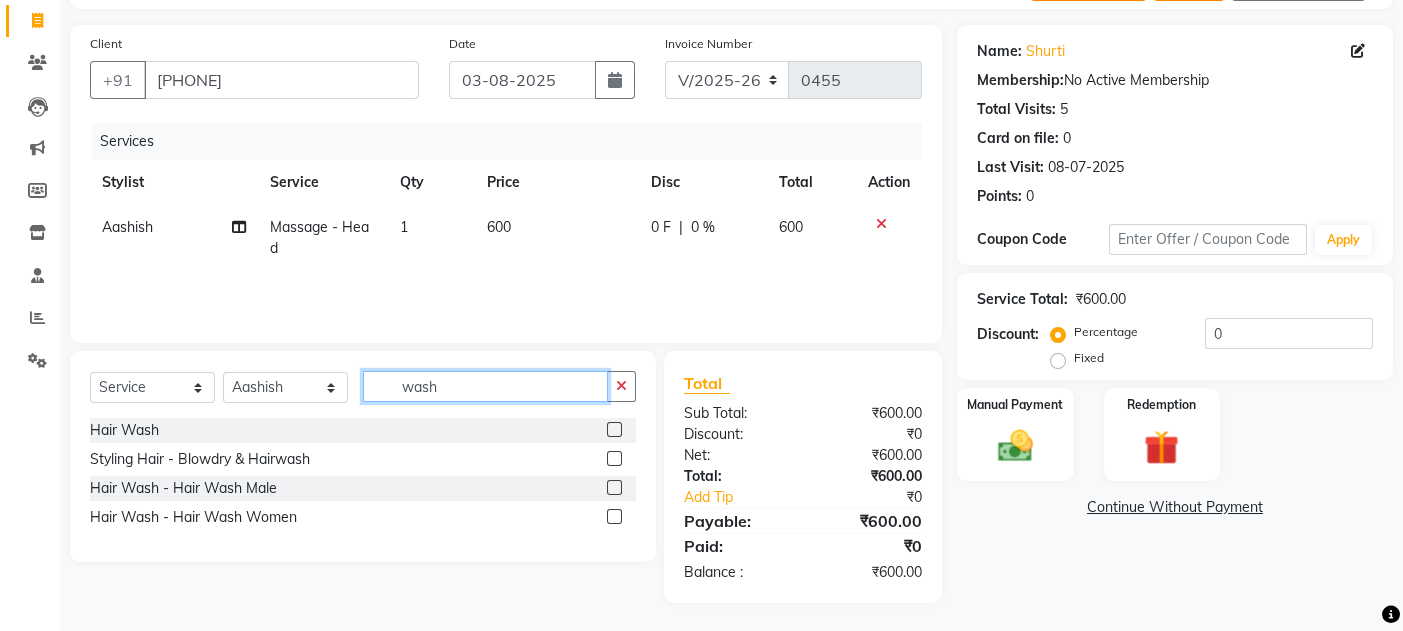 type on "wash" 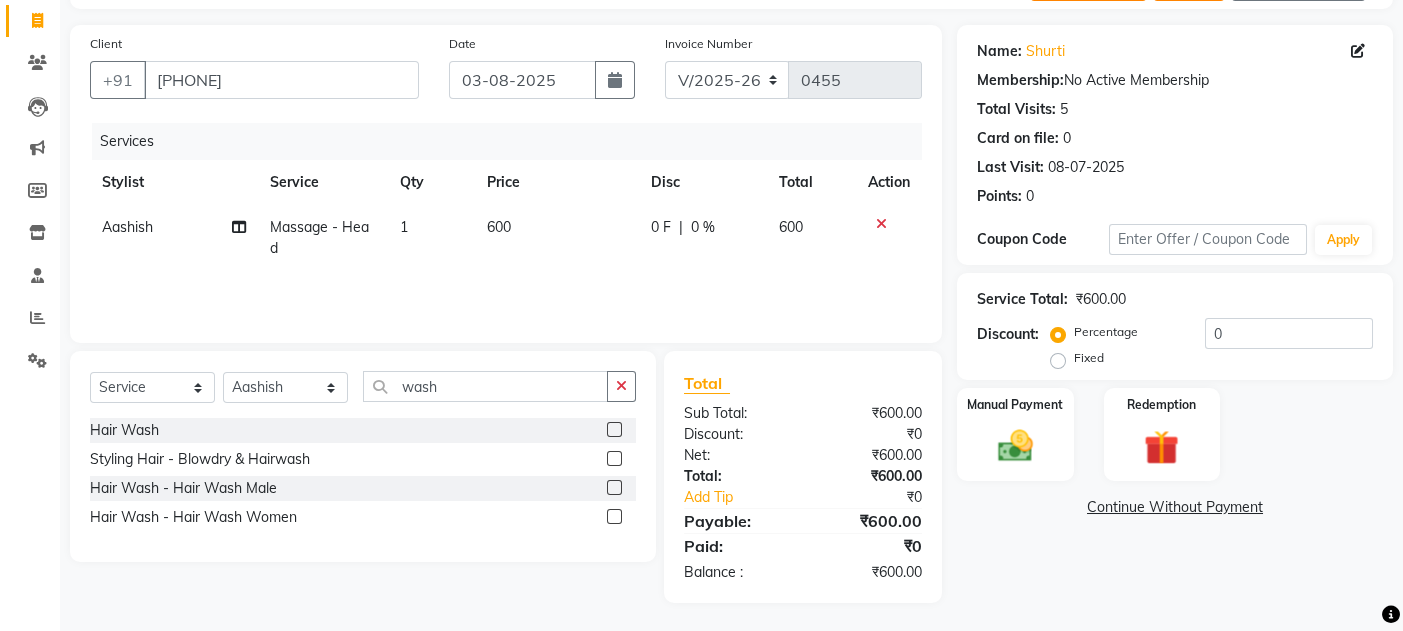 click 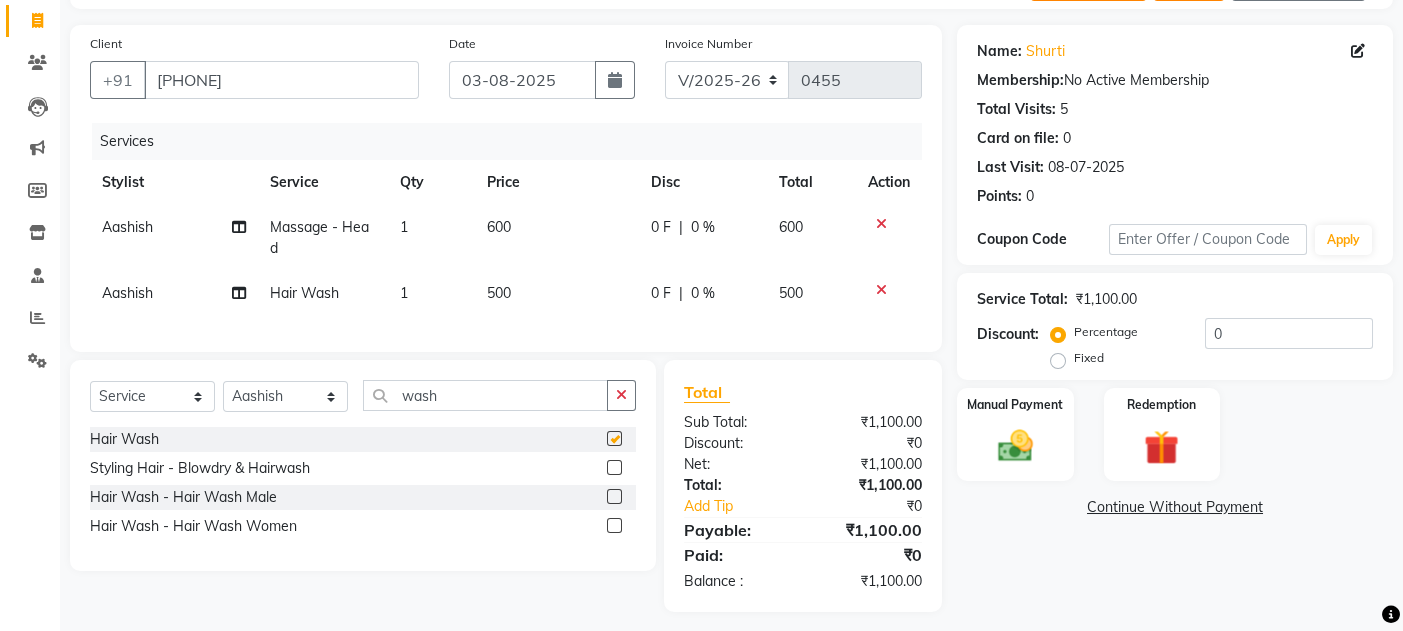 checkbox on "false" 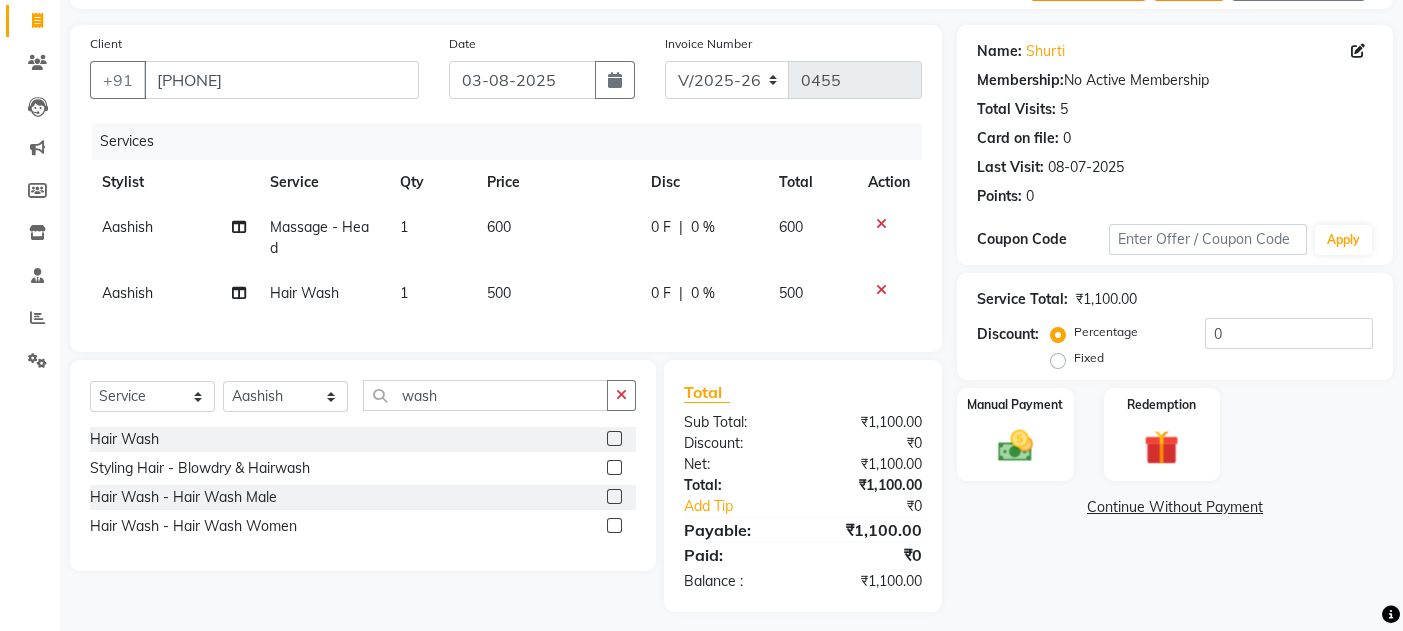 click on "500" 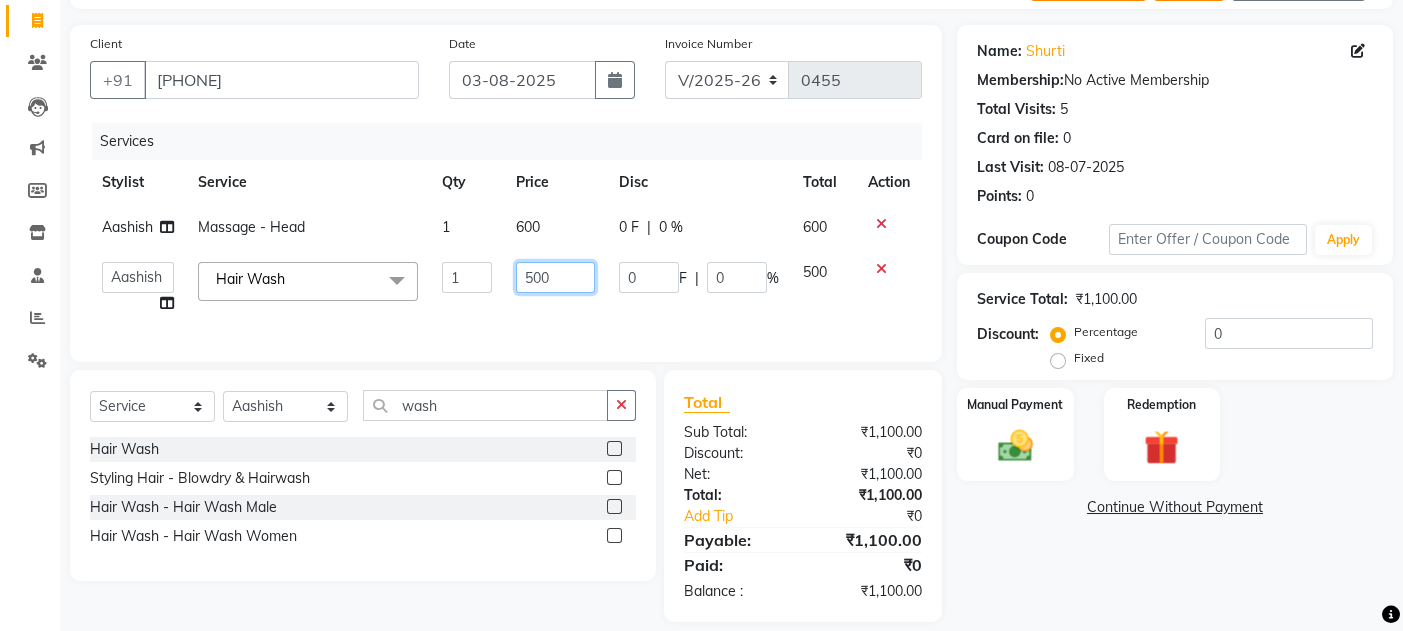 click on "500" 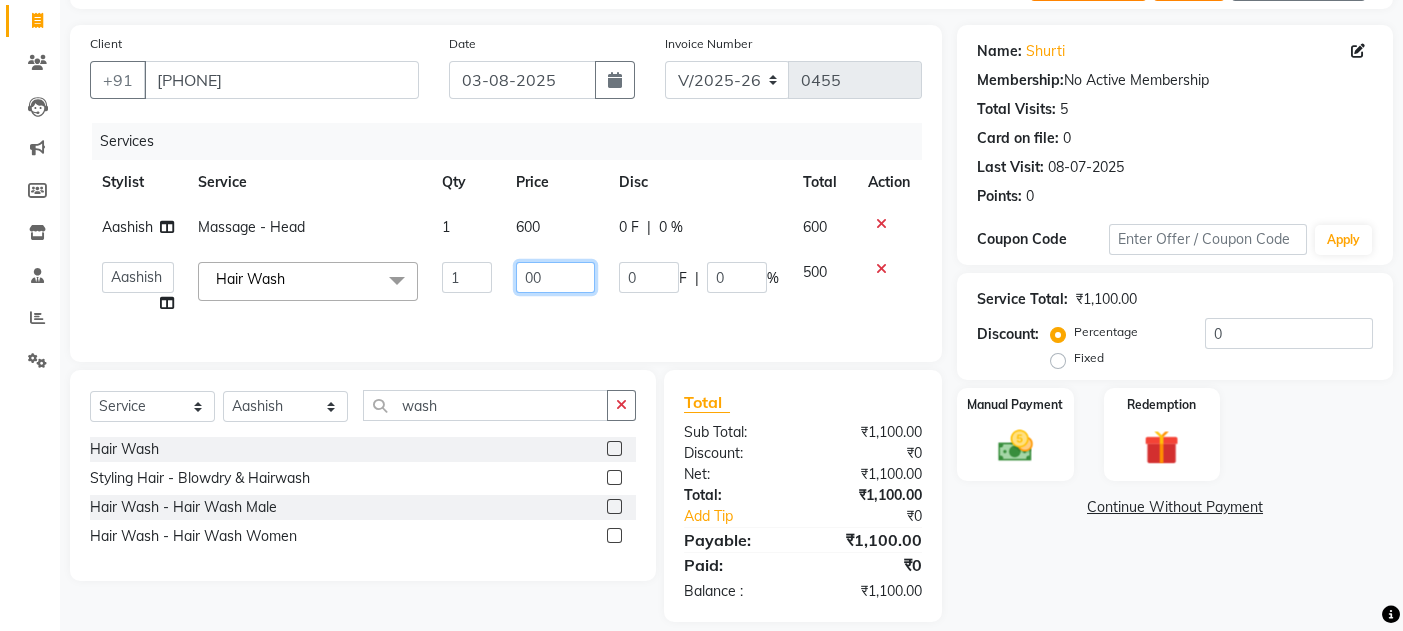 type on "200" 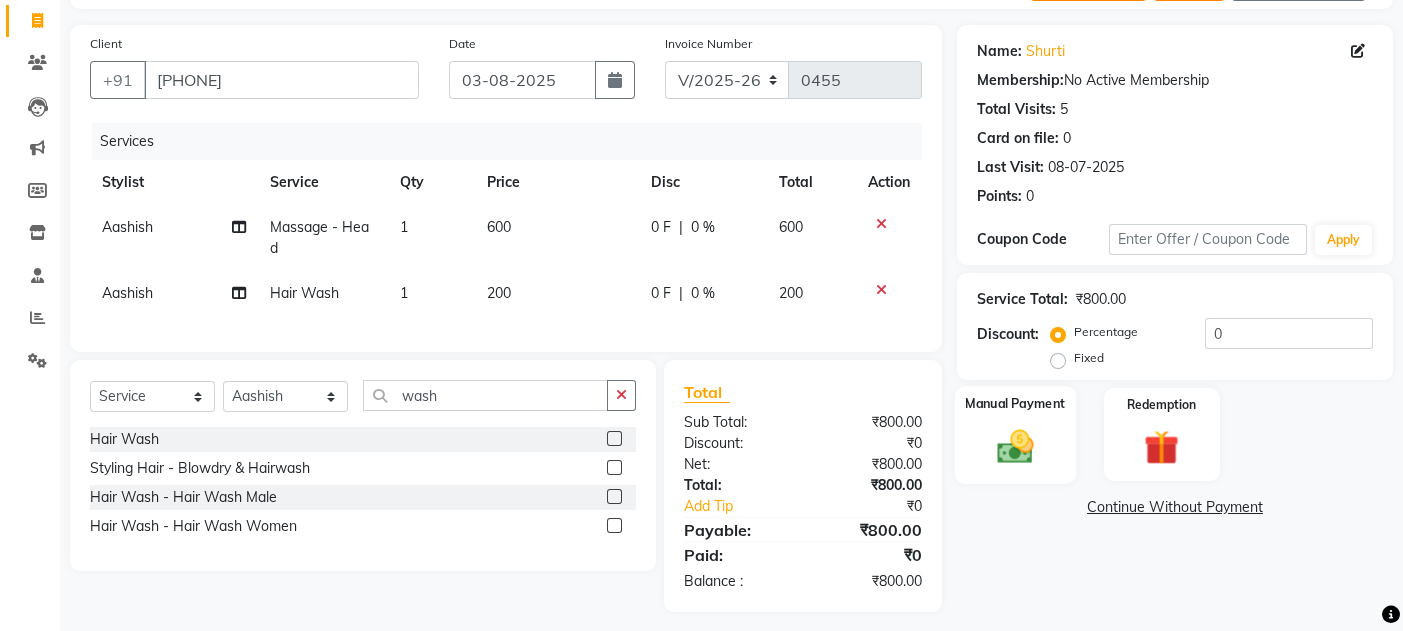 click on "Manual Payment" 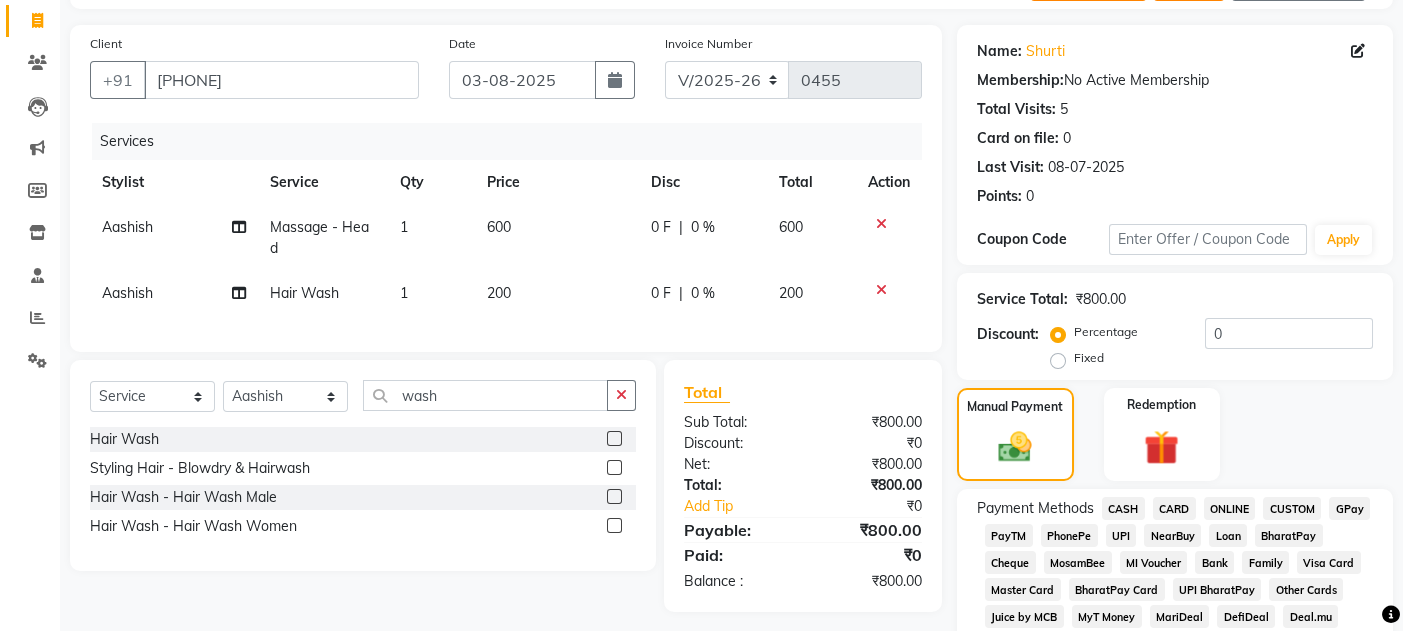 click on "GPay" 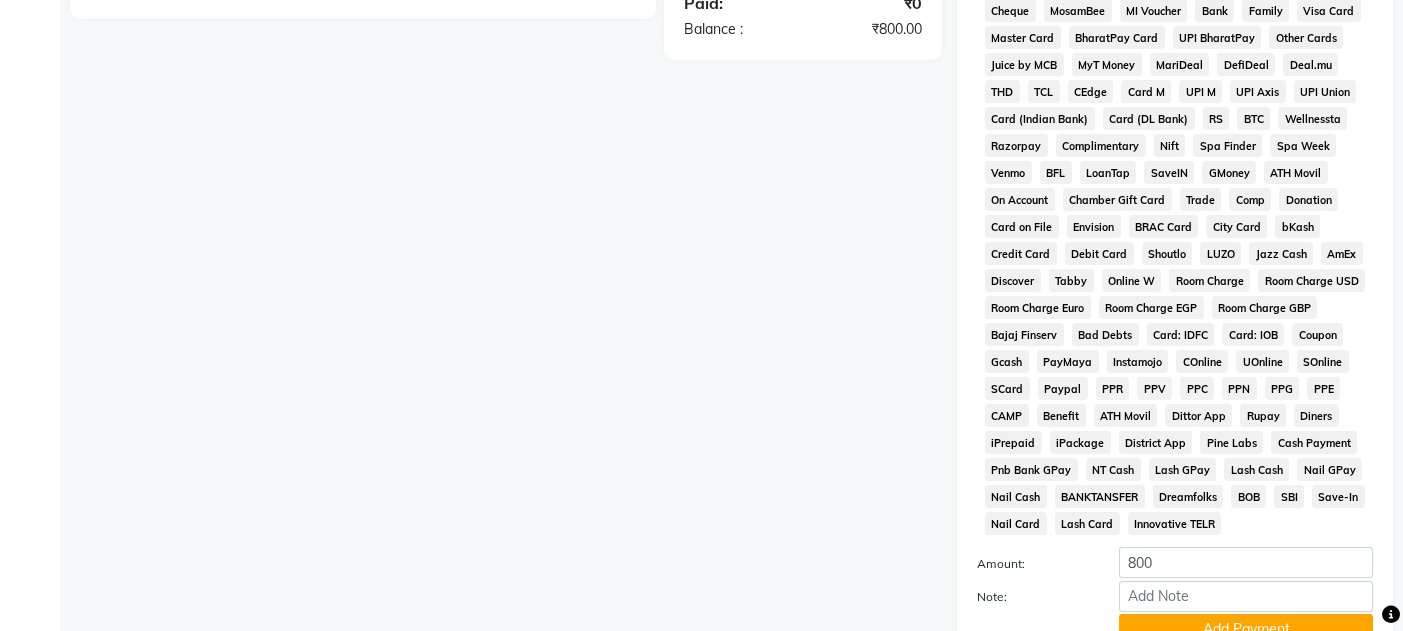 scroll, scrollTop: 851, scrollLeft: 0, axis: vertical 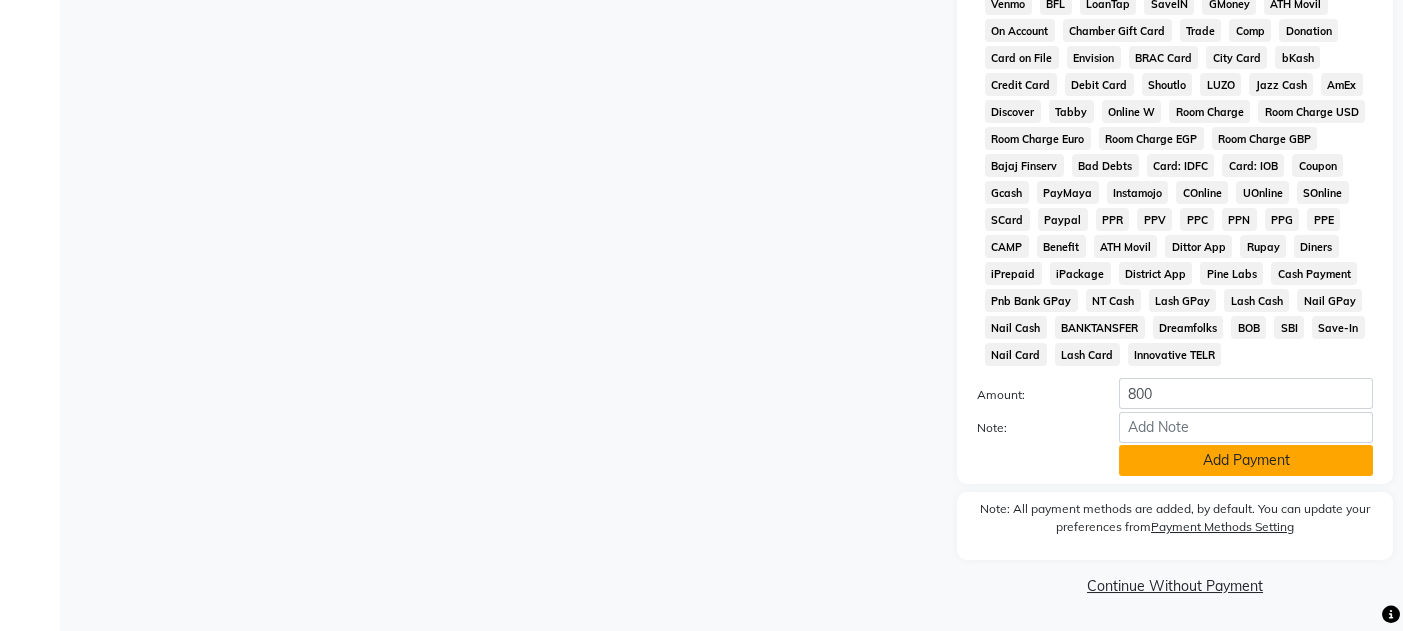 click on "Add Payment" 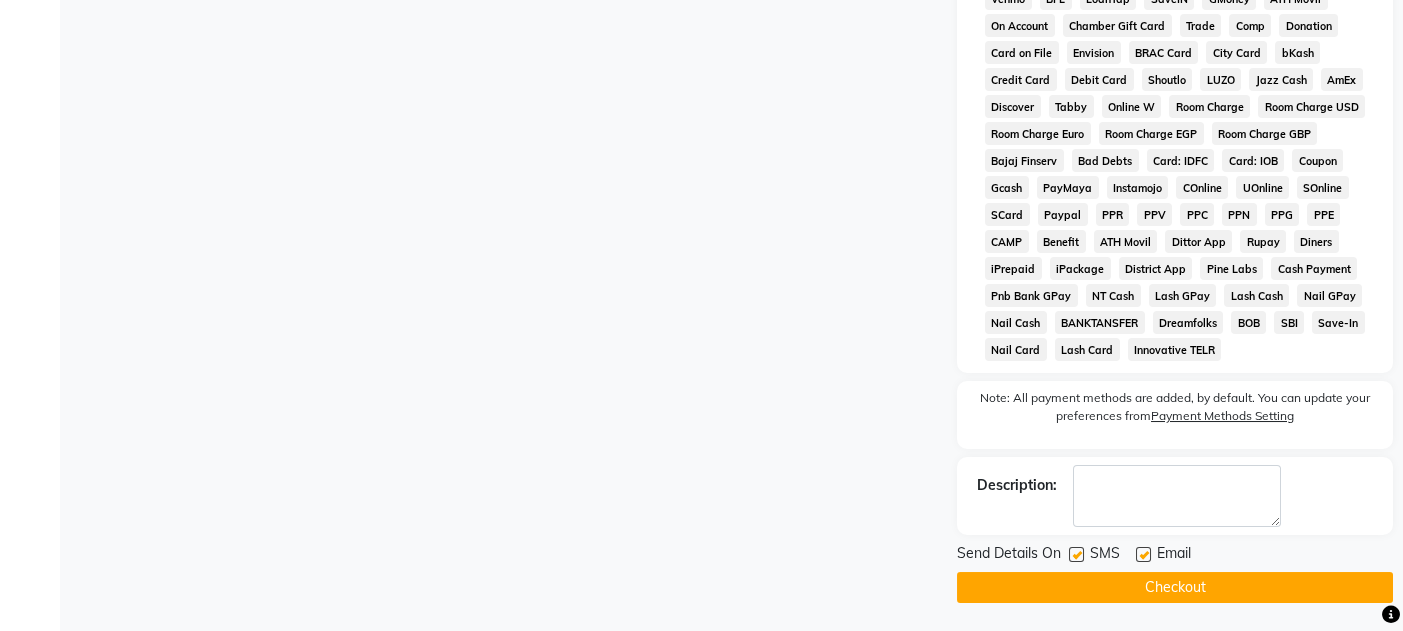 click 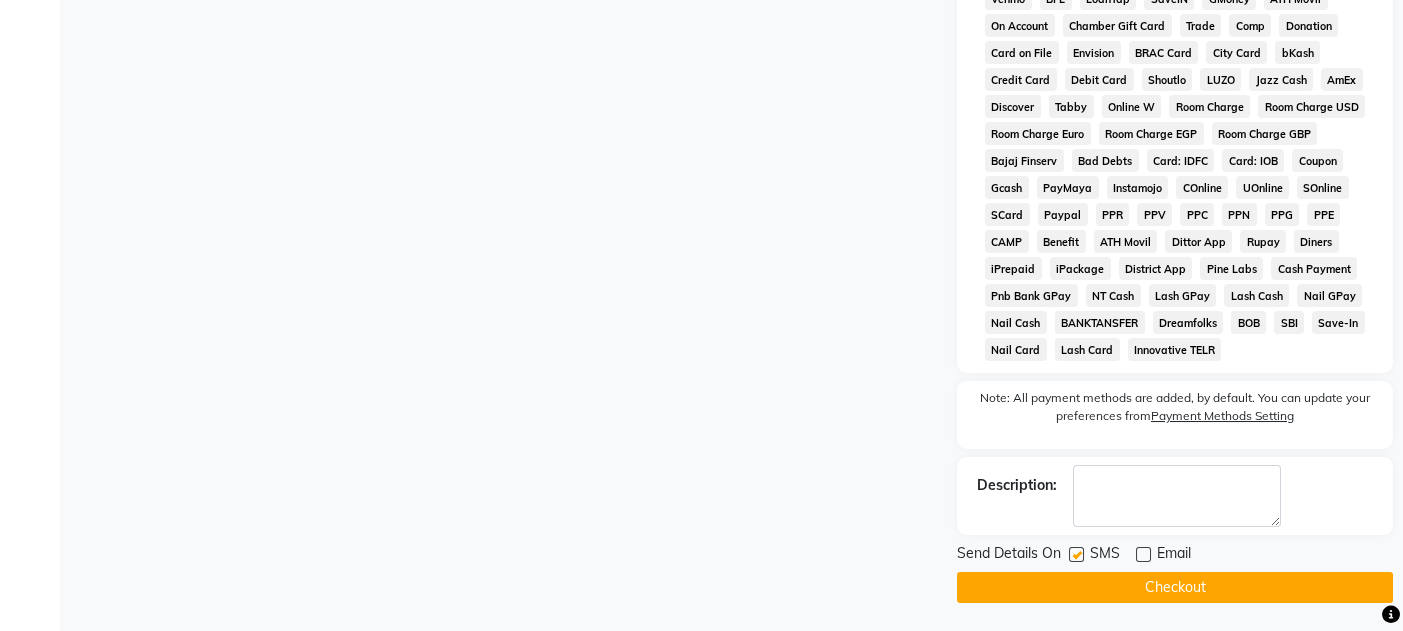 click 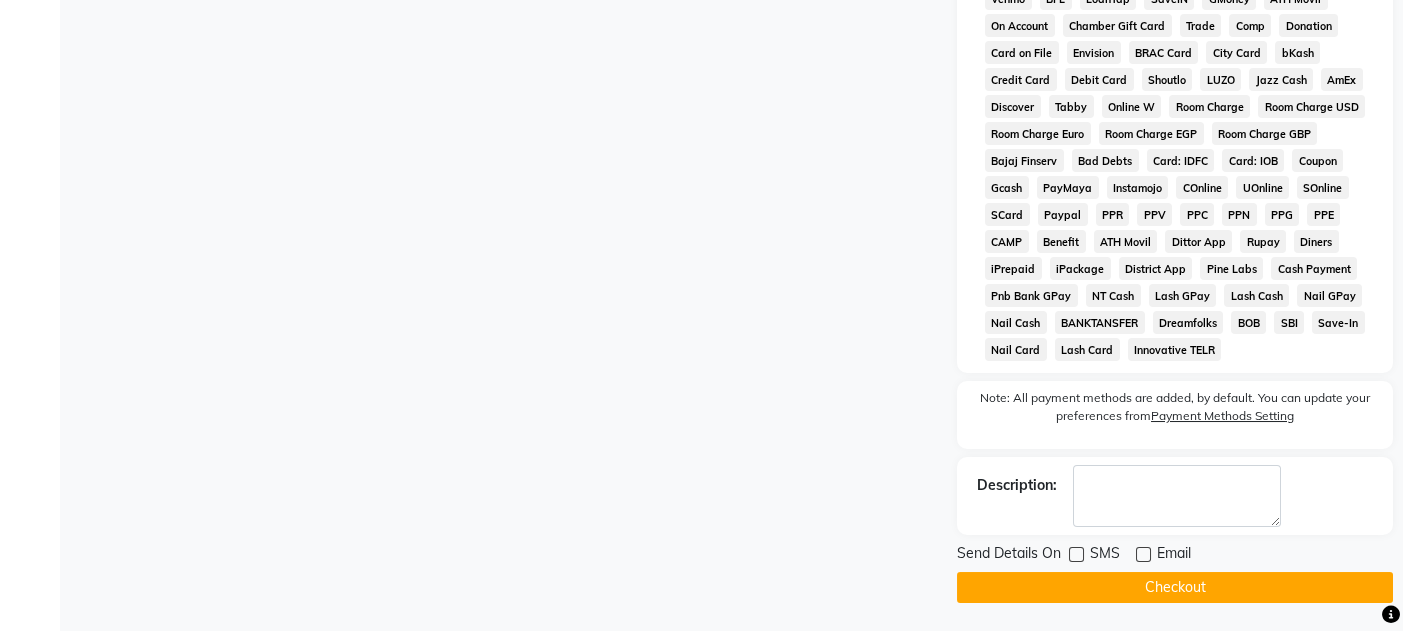 click on "Checkout" 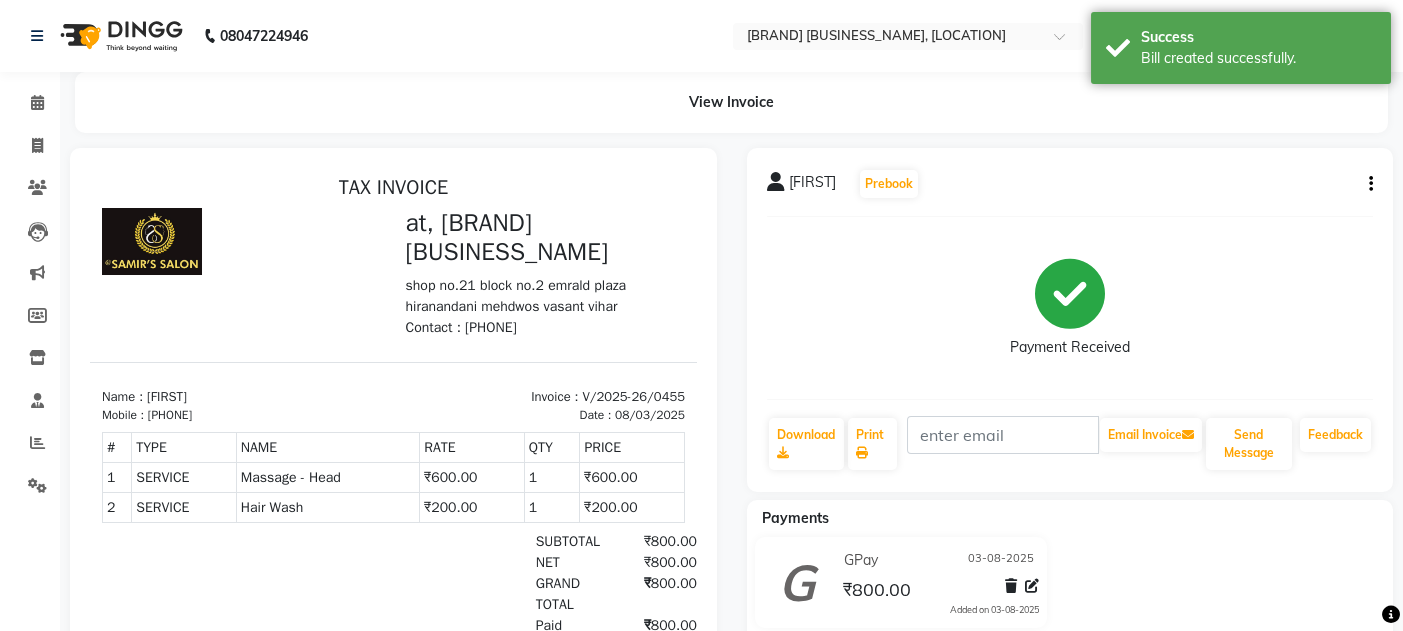 scroll, scrollTop: 0, scrollLeft: 0, axis: both 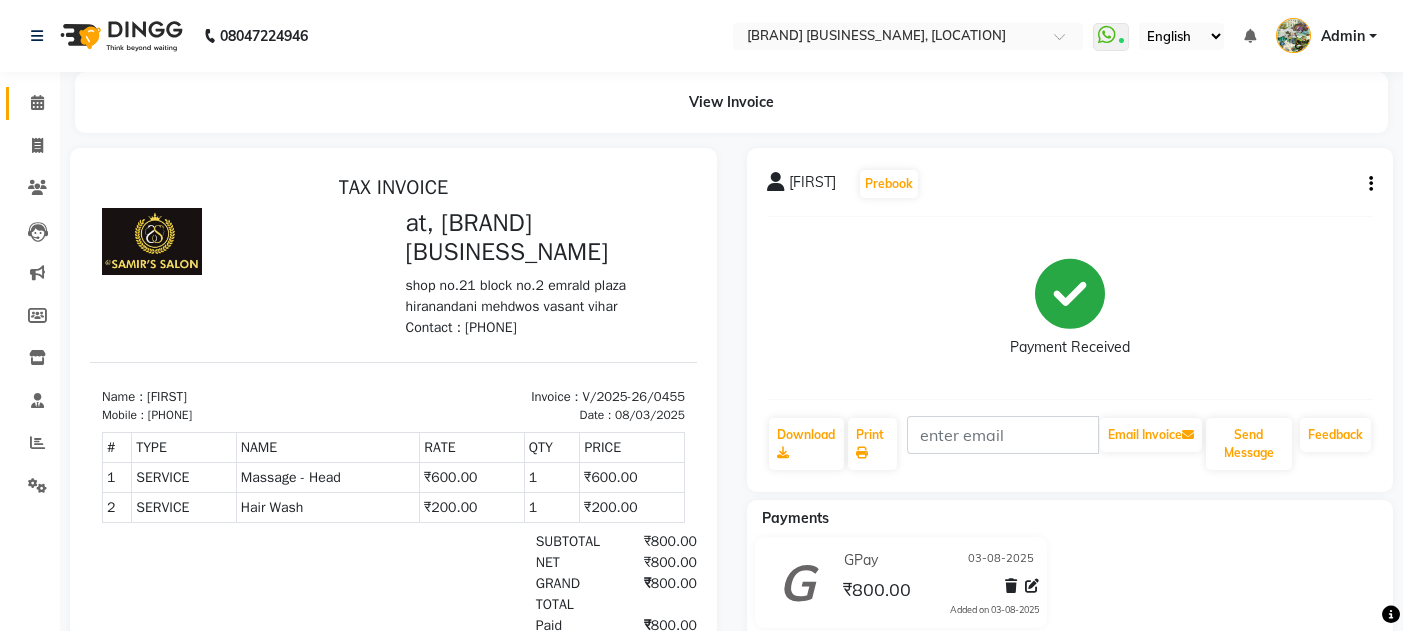 click 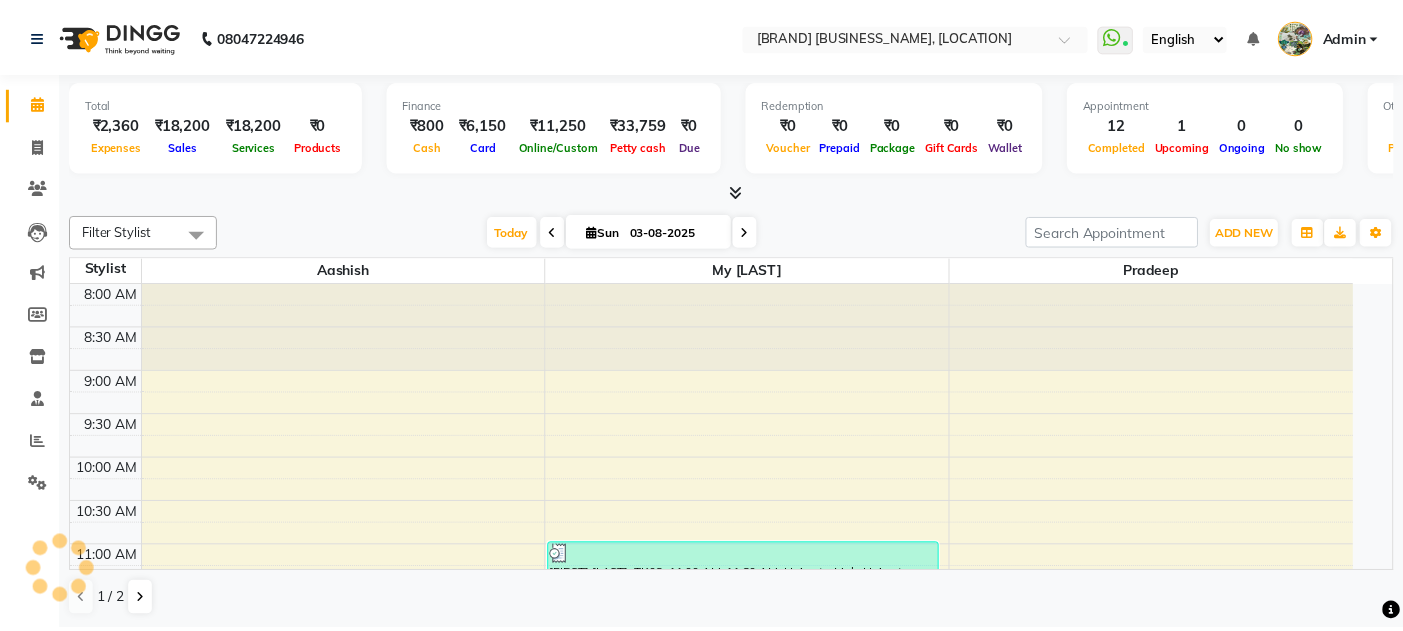 scroll, scrollTop: 976, scrollLeft: 0, axis: vertical 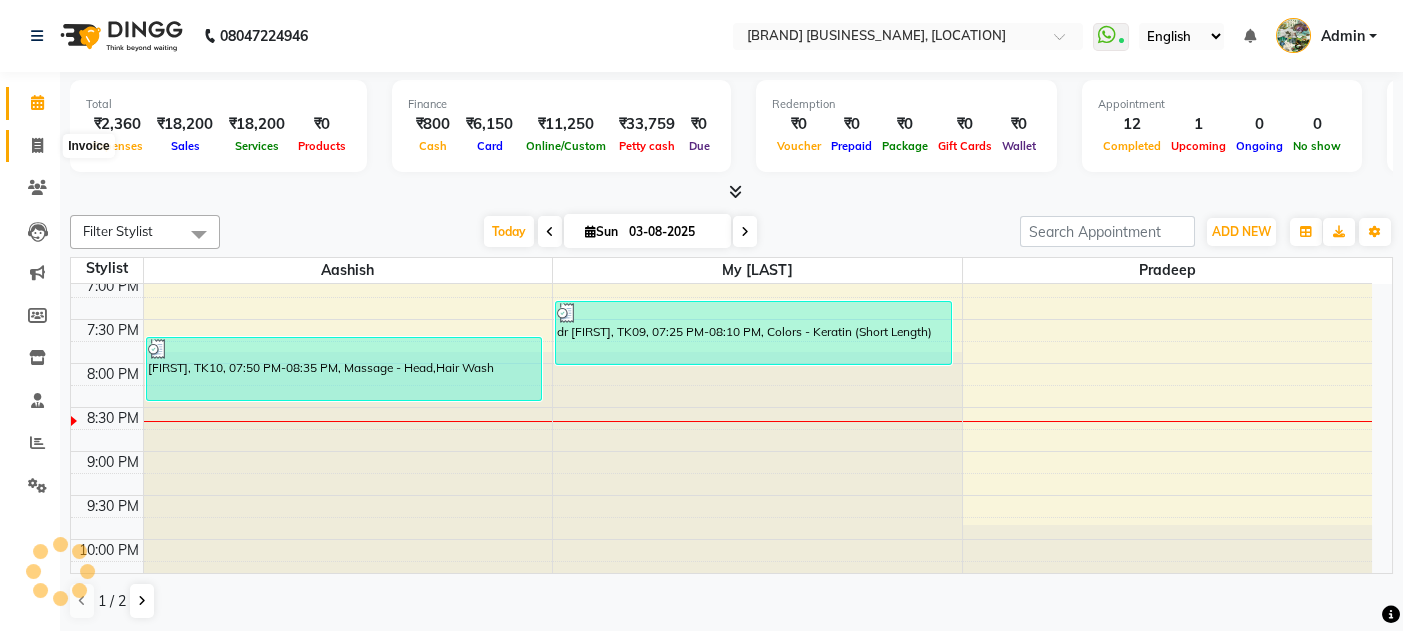 click 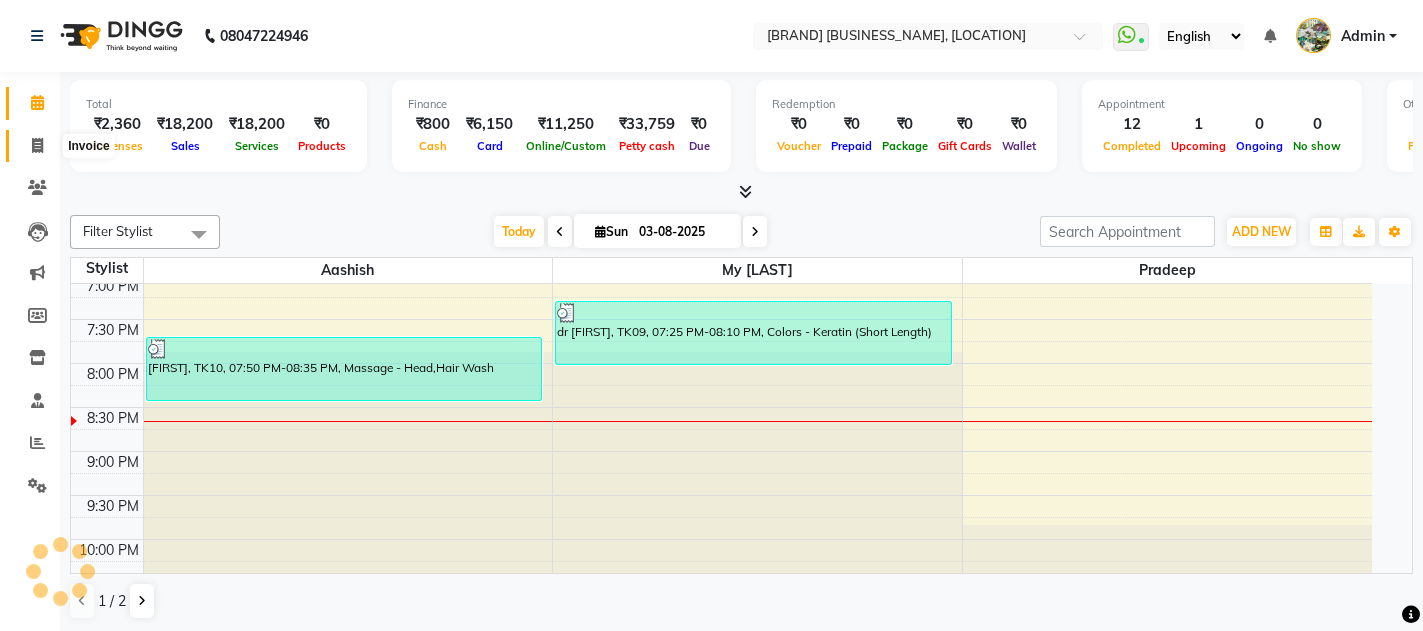 select on "582" 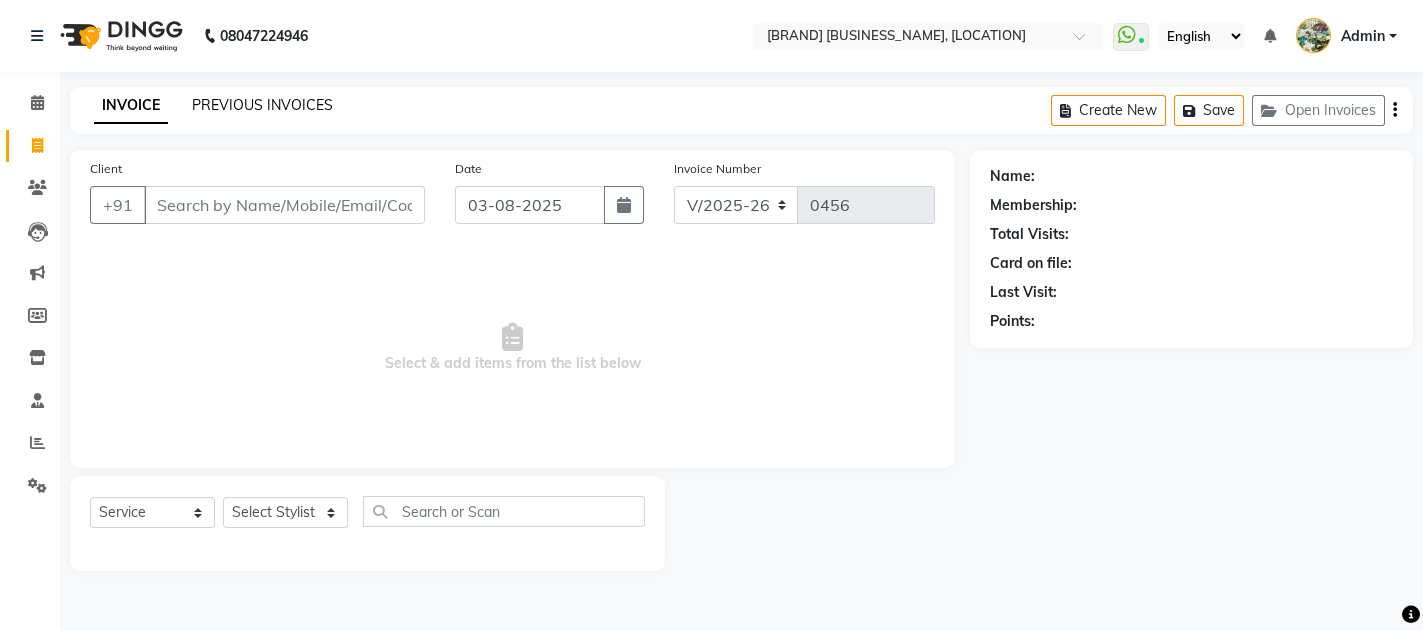click on "PREVIOUS INVOICES" 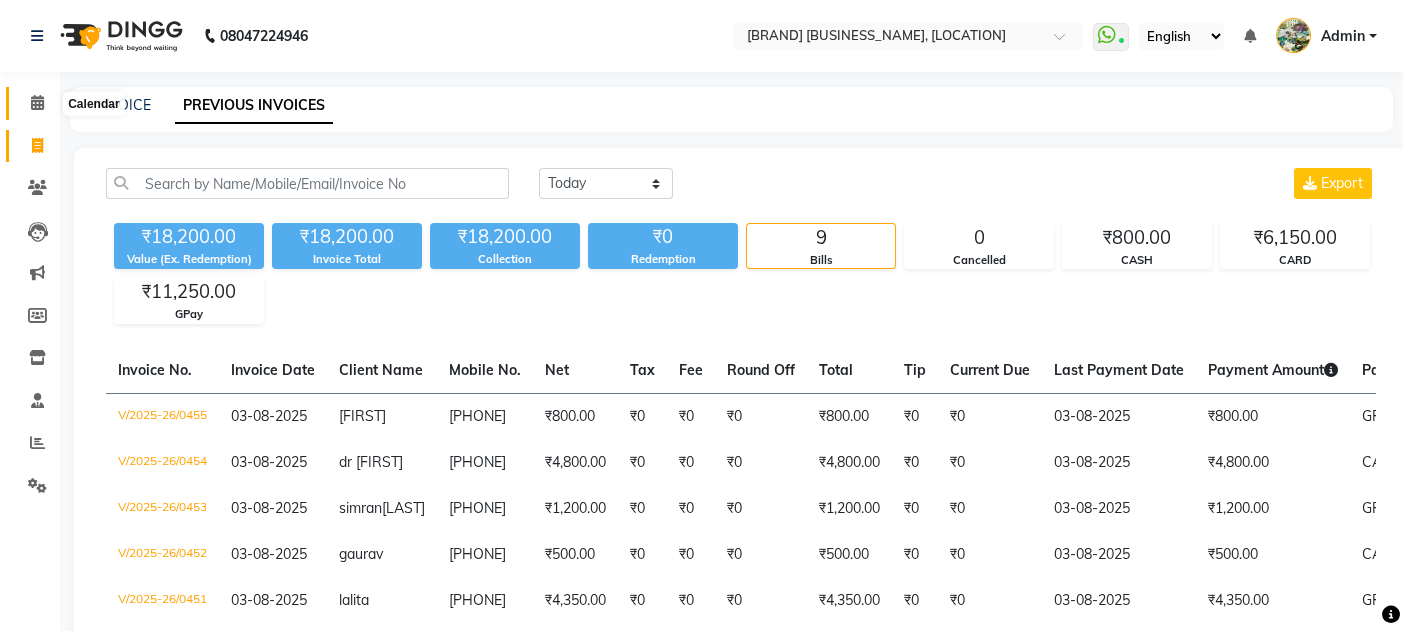 click 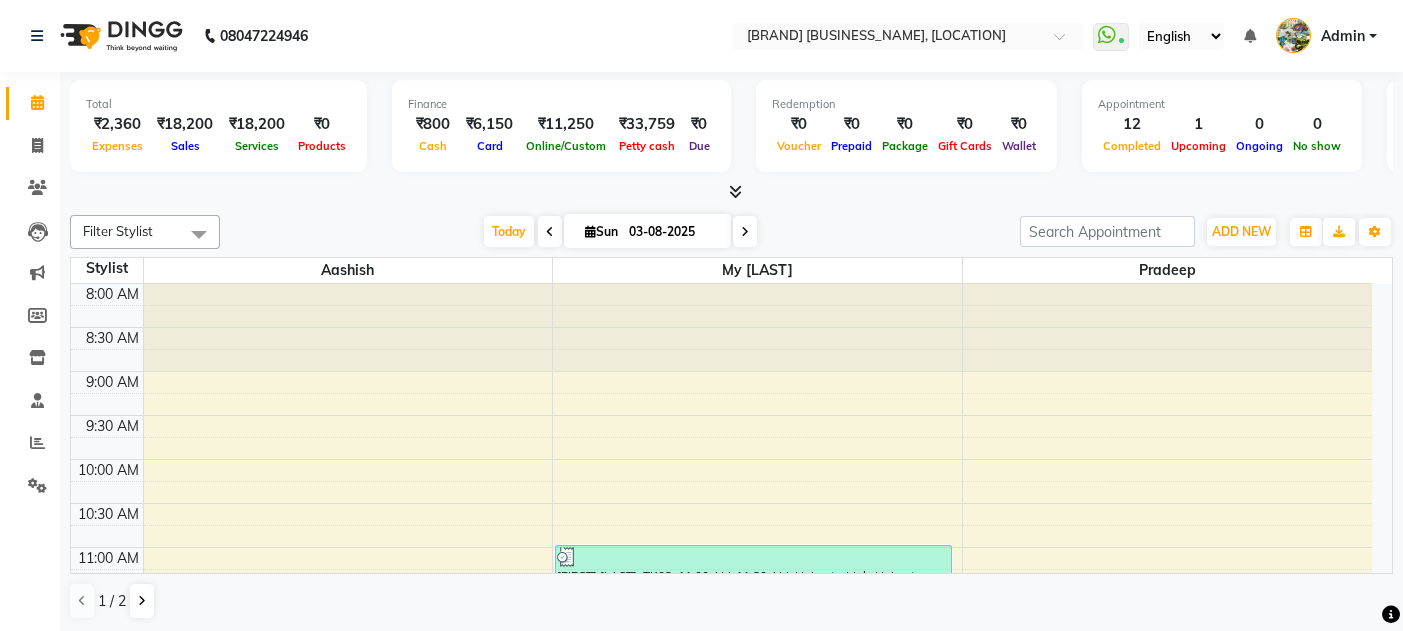 click at bounding box center (745, 231) 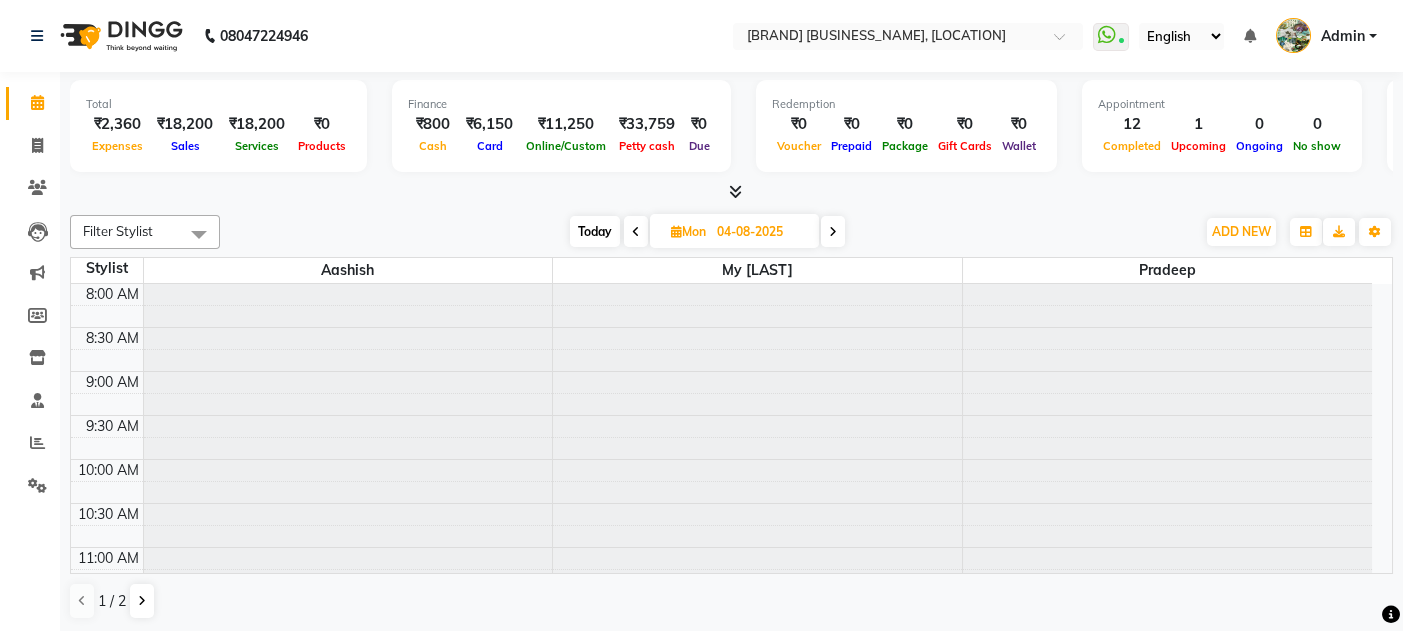 scroll, scrollTop: 1014, scrollLeft: 0, axis: vertical 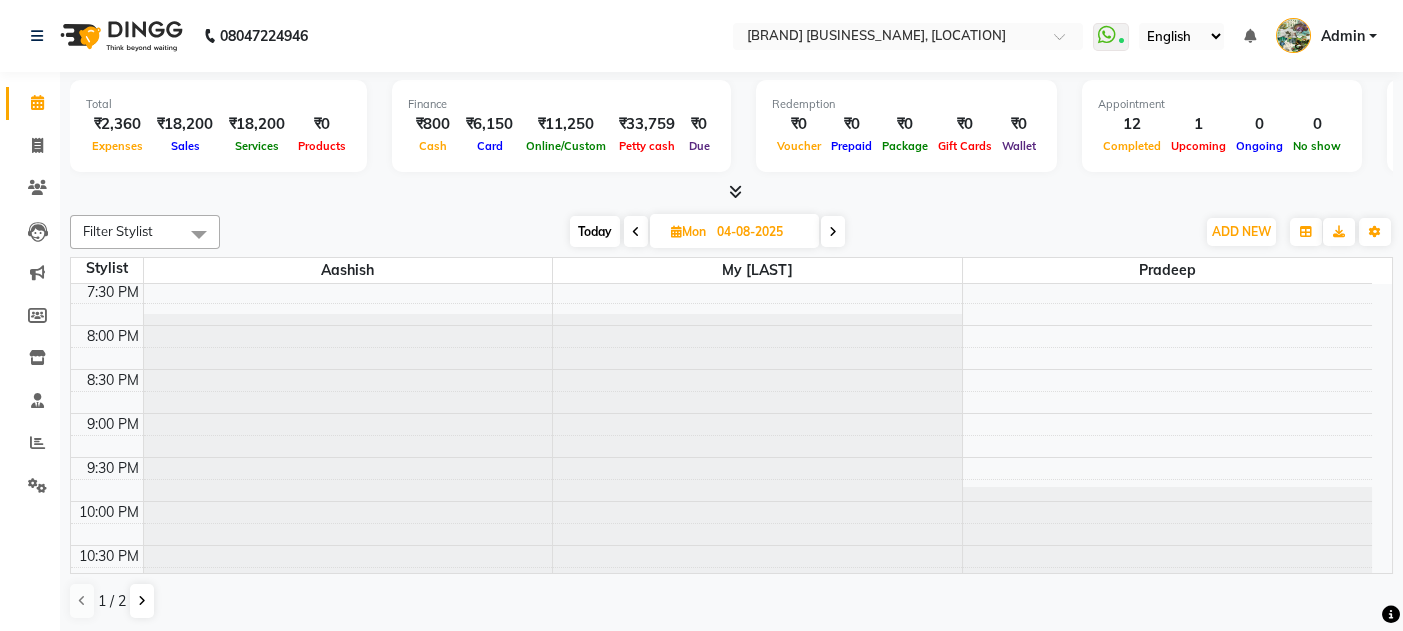 click at bounding box center (833, 232) 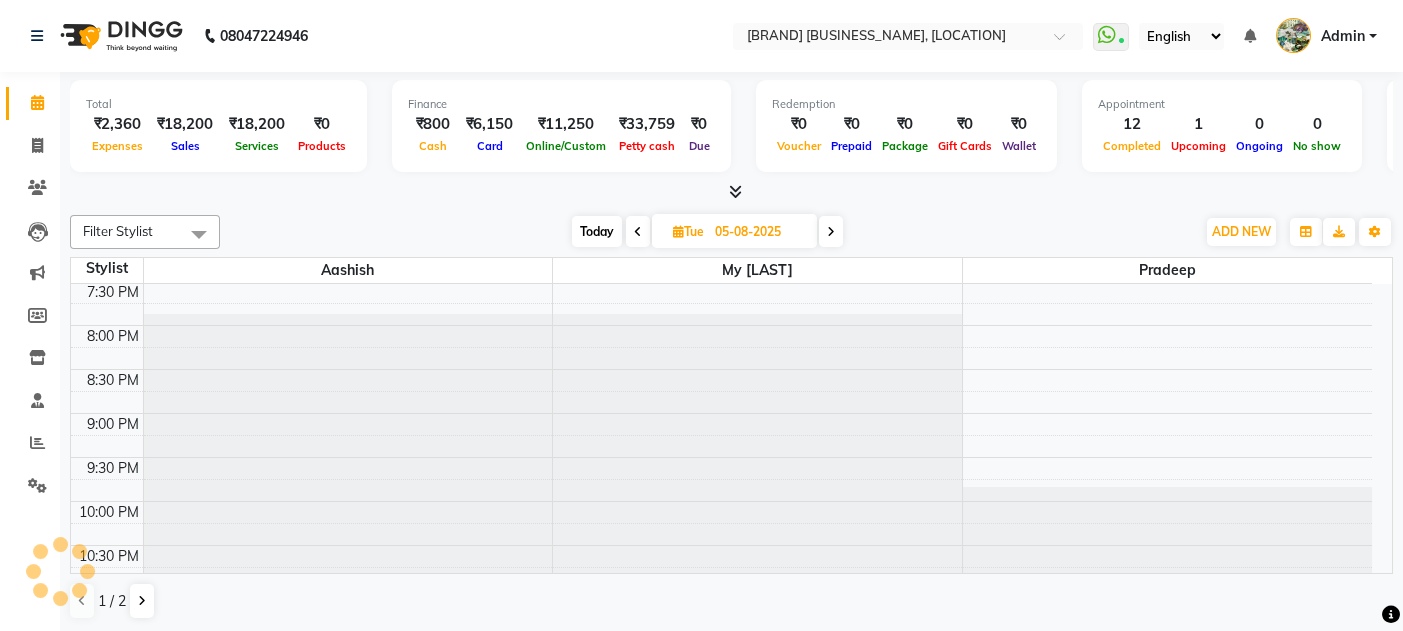 scroll, scrollTop: 1014, scrollLeft: 0, axis: vertical 